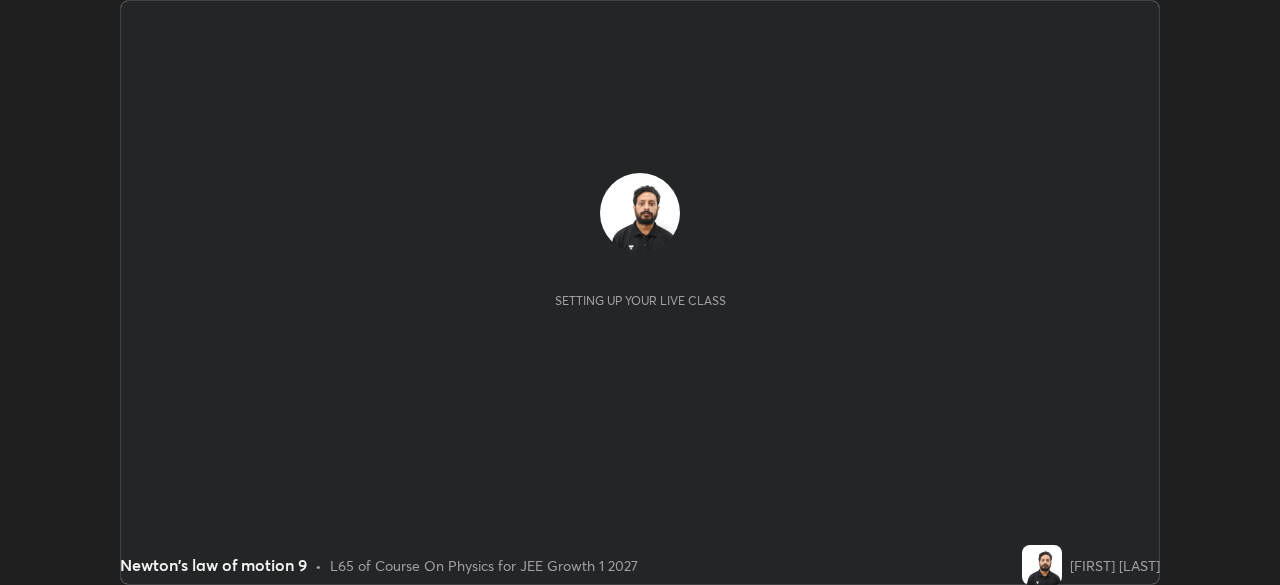 scroll, scrollTop: 0, scrollLeft: 0, axis: both 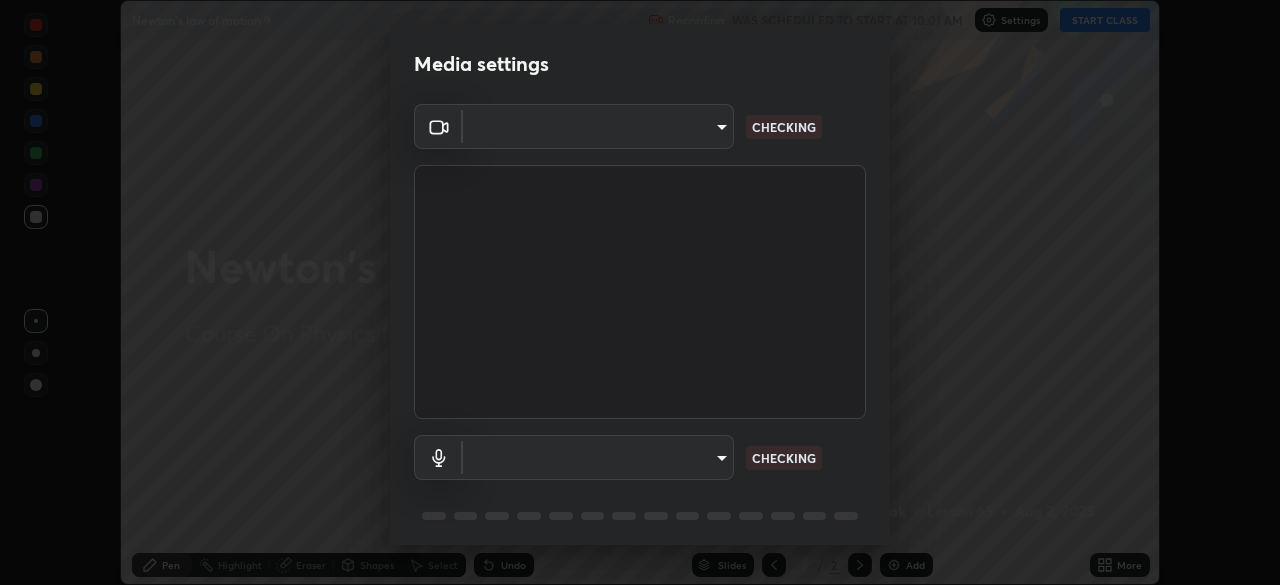 type on "7db3104c3122a209b332b64619111aa91615a24fb0de166504fa5909fce8eb30" 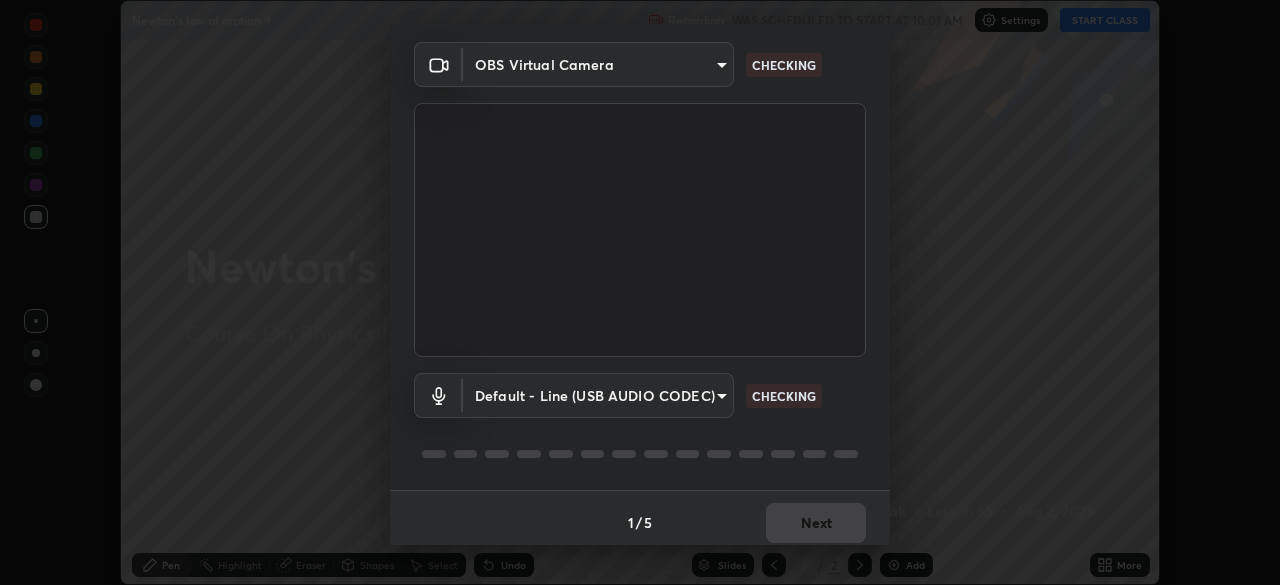 scroll, scrollTop: 71, scrollLeft: 0, axis: vertical 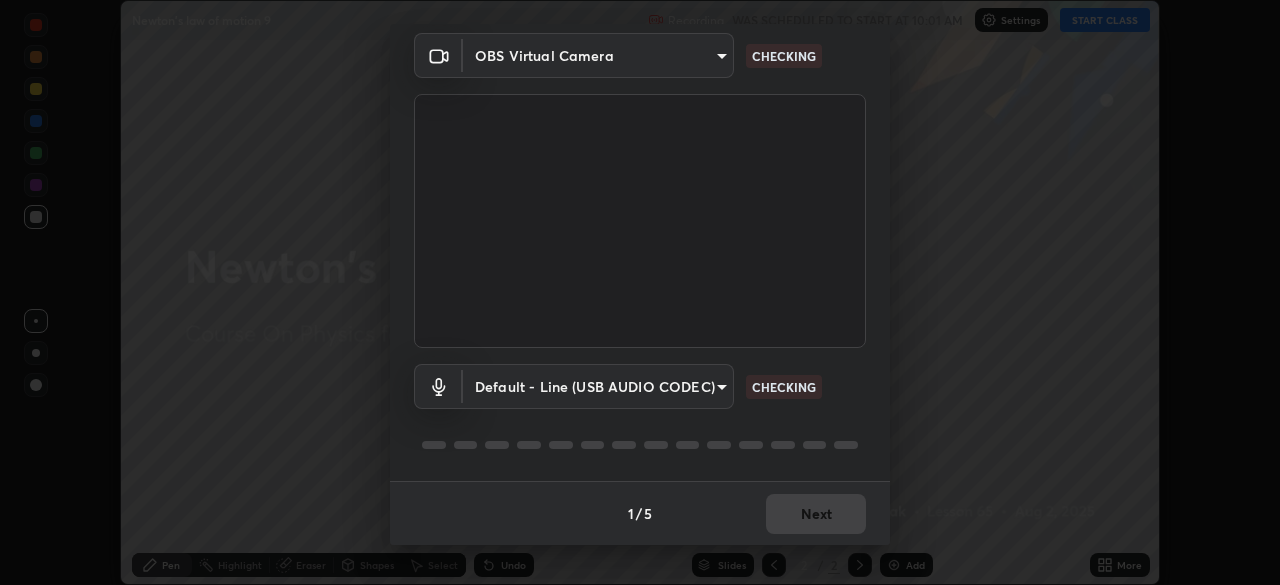 click on "Erase all Newton's law of motion 9 Recording WAS SCHEDULED TO START AT  10:01 AM Settings START CLASS Setting up your live class Newton's law of motion 9 • L65 of Course On Physics for JEE Growth 1 2027 [PERSON] Pen Highlight Eraser Shapes Select Undo Slides 2 / 2 Add More No doubts shared Encourage your learners to ask a doubt for better clarity Report an issue Reason for reporting Buffering Chat not working Audio - Video sync issue Educator video quality low ​ Attach an image Report Media settings OBS Virtual Camera [HASH] CHECKING Default - Line (USB AUDIO  CODEC) default CHECKING 1 / 5 Next" at bounding box center (640, 292) 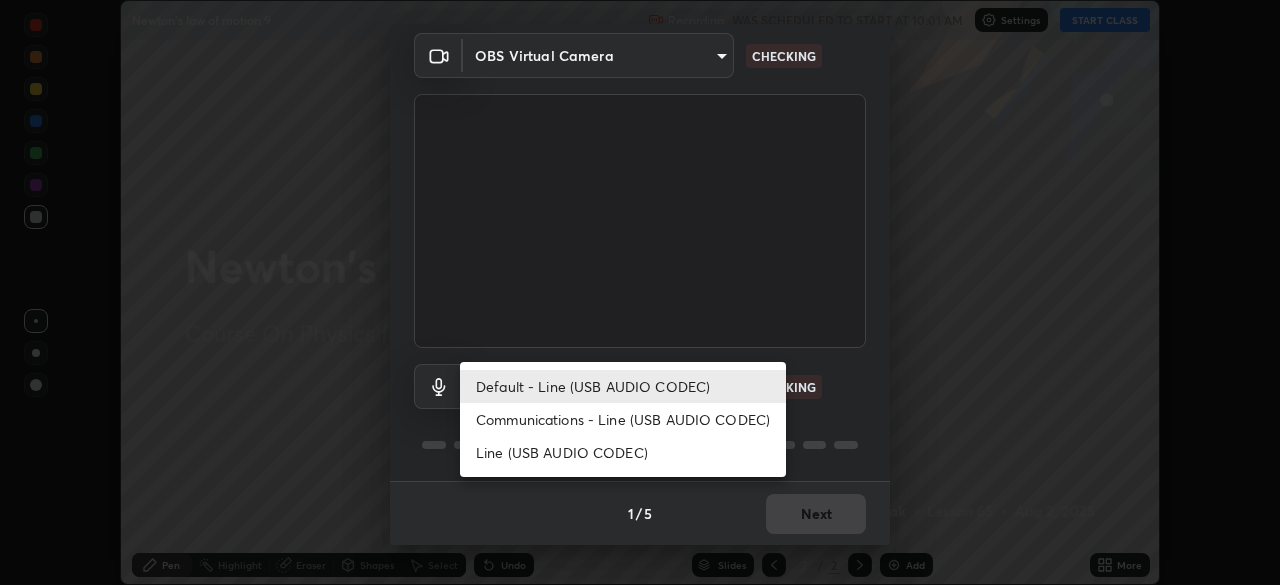 click on "Communications - Line (USB AUDIO  CODEC)" at bounding box center (623, 419) 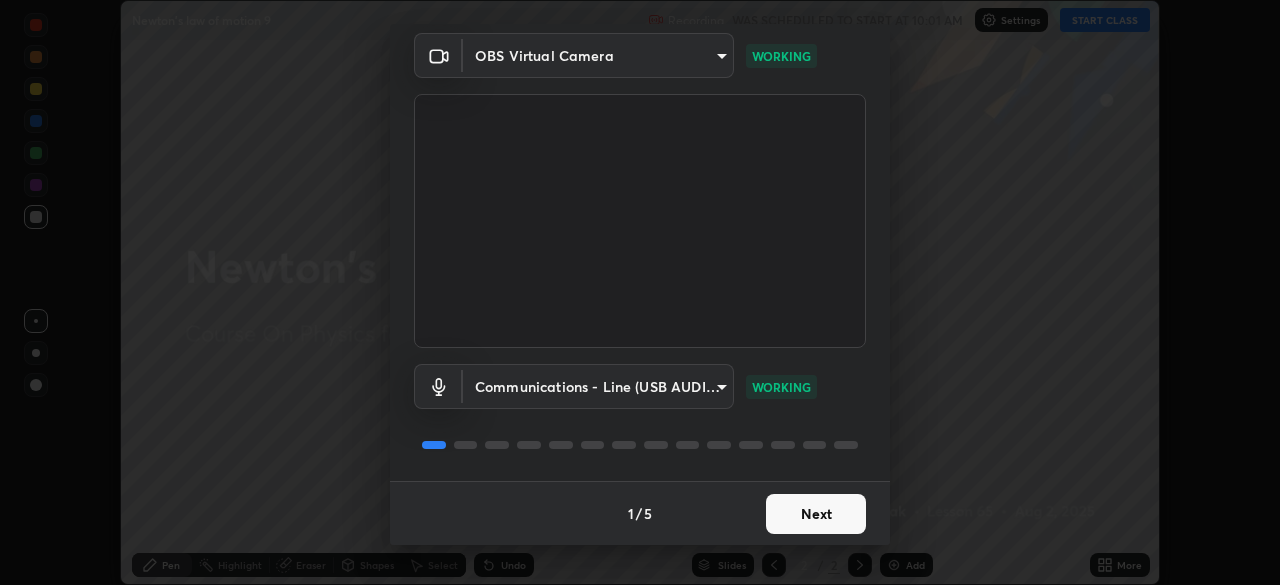 click on "Next" at bounding box center [816, 514] 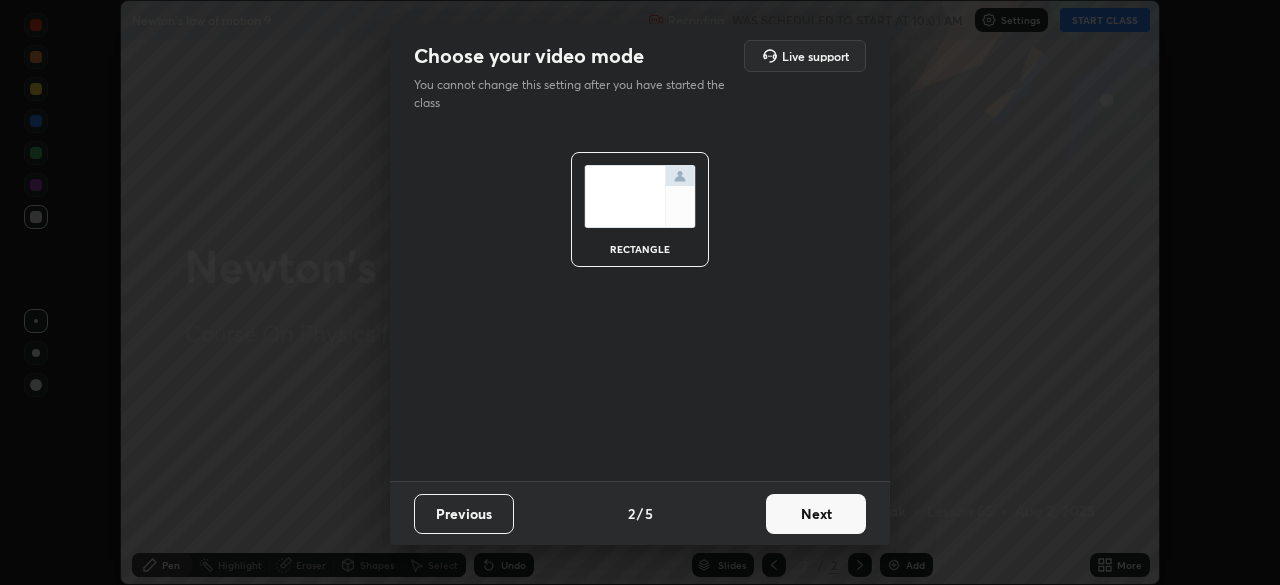scroll, scrollTop: 0, scrollLeft: 0, axis: both 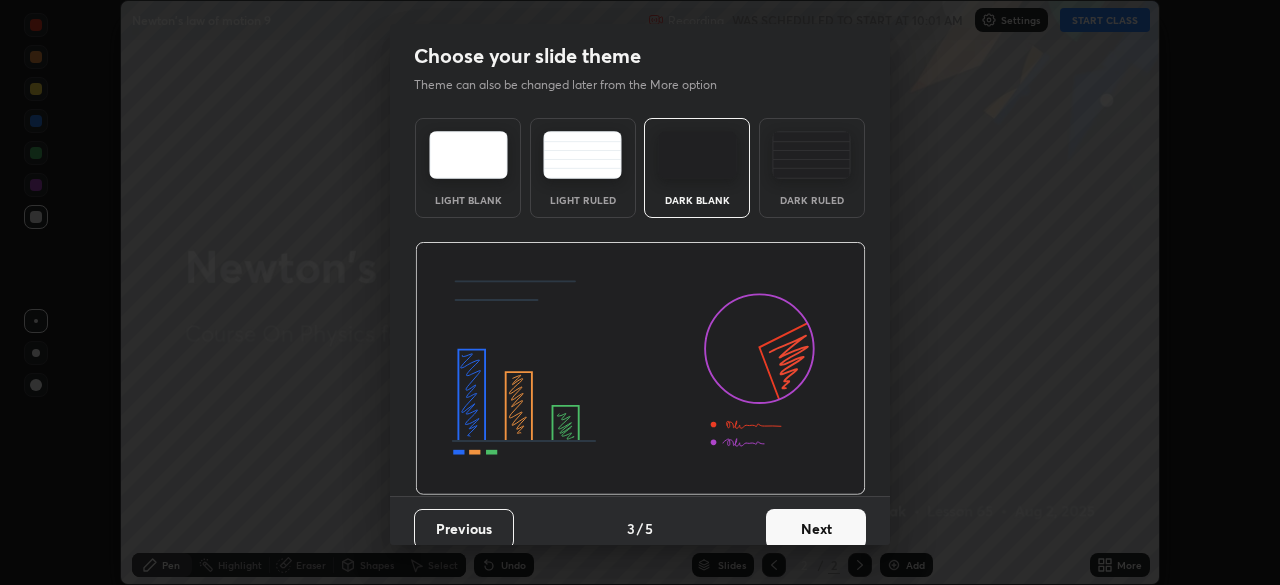 click on "Next" at bounding box center [816, 529] 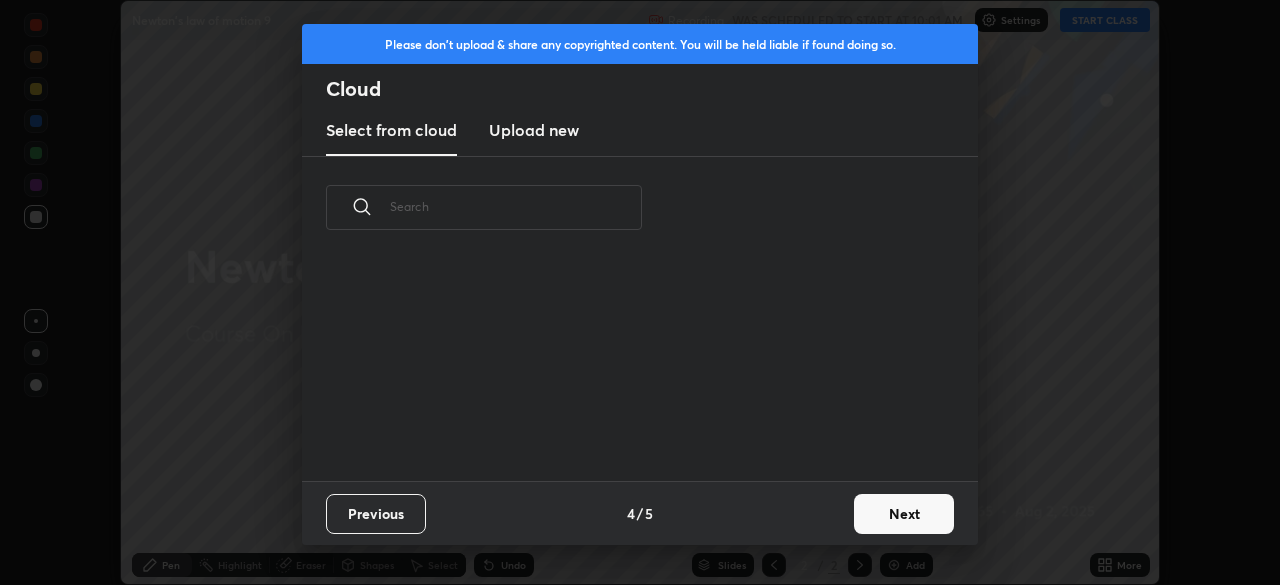 click on "Previous 4 / 5 Next" at bounding box center (640, 513) 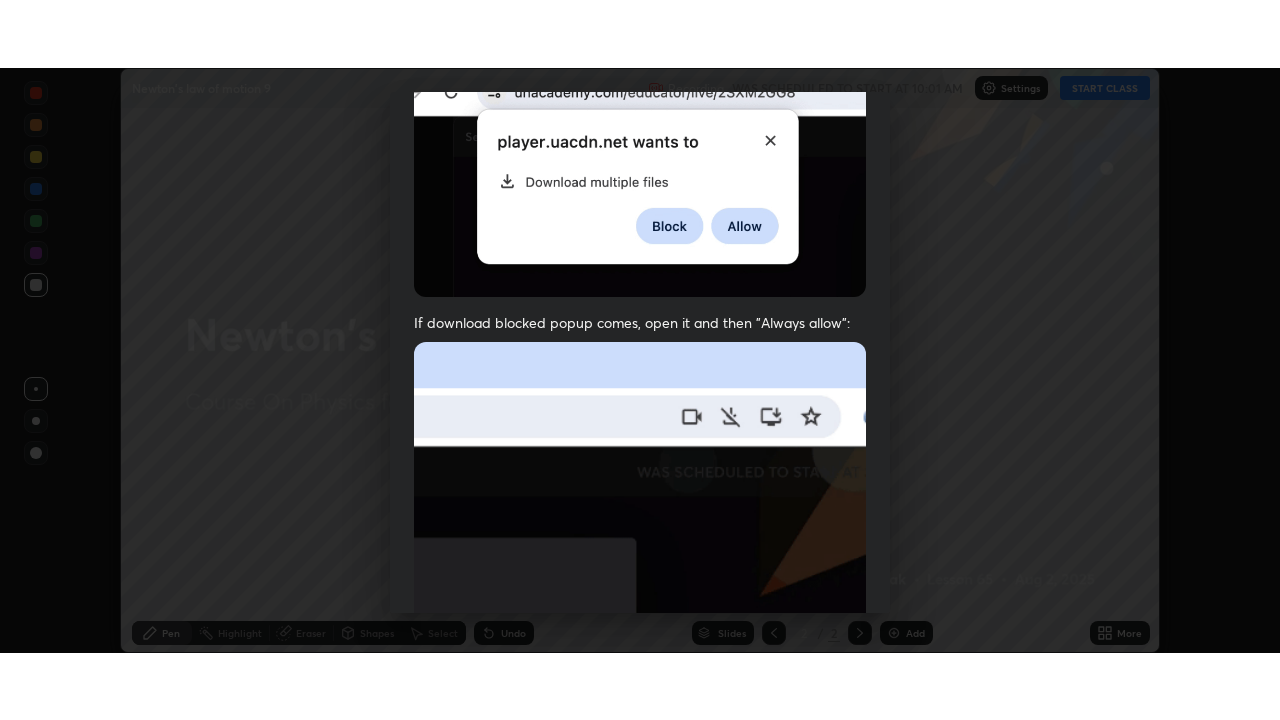 scroll, scrollTop: 479, scrollLeft: 0, axis: vertical 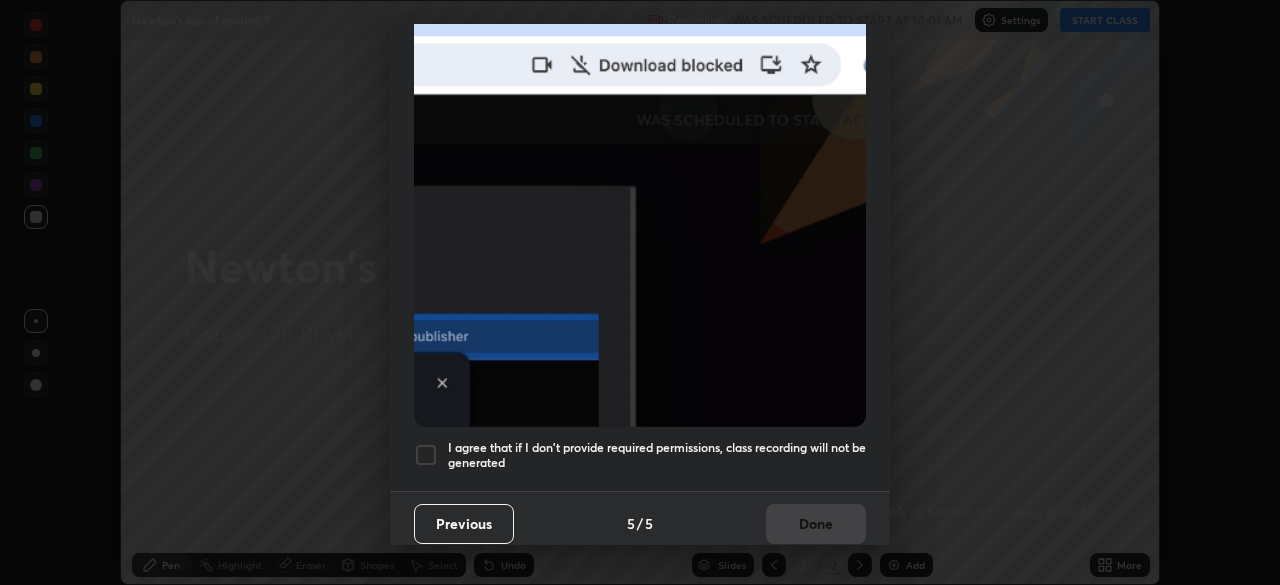 click at bounding box center [426, 455] 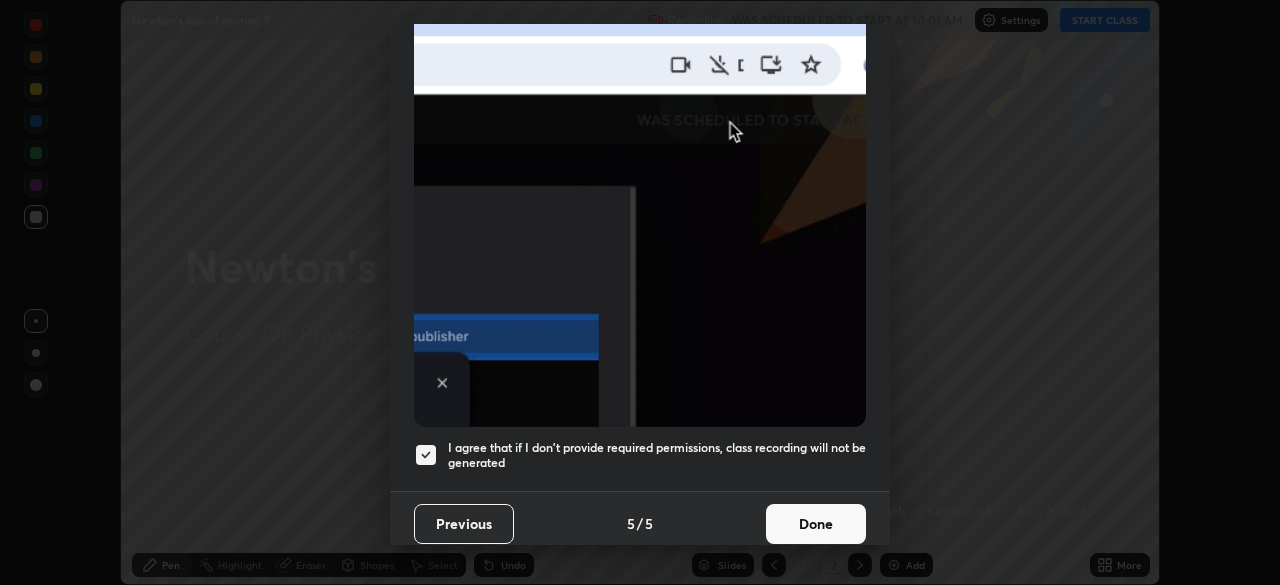 click on "Done" at bounding box center (816, 524) 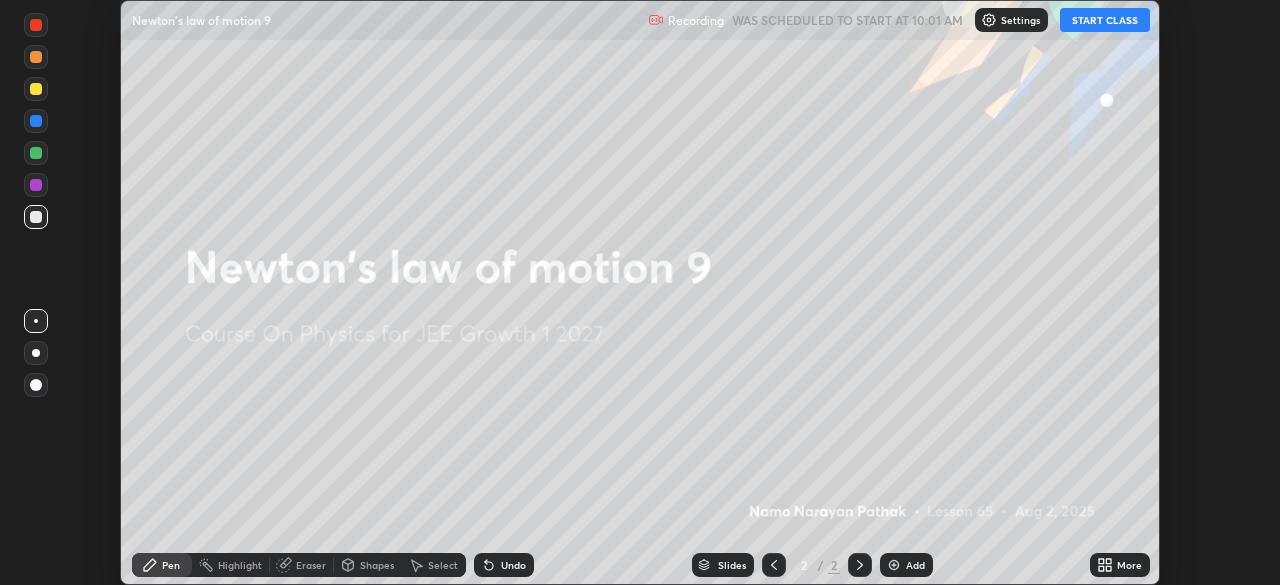 click on "START CLASS" at bounding box center [1105, 20] 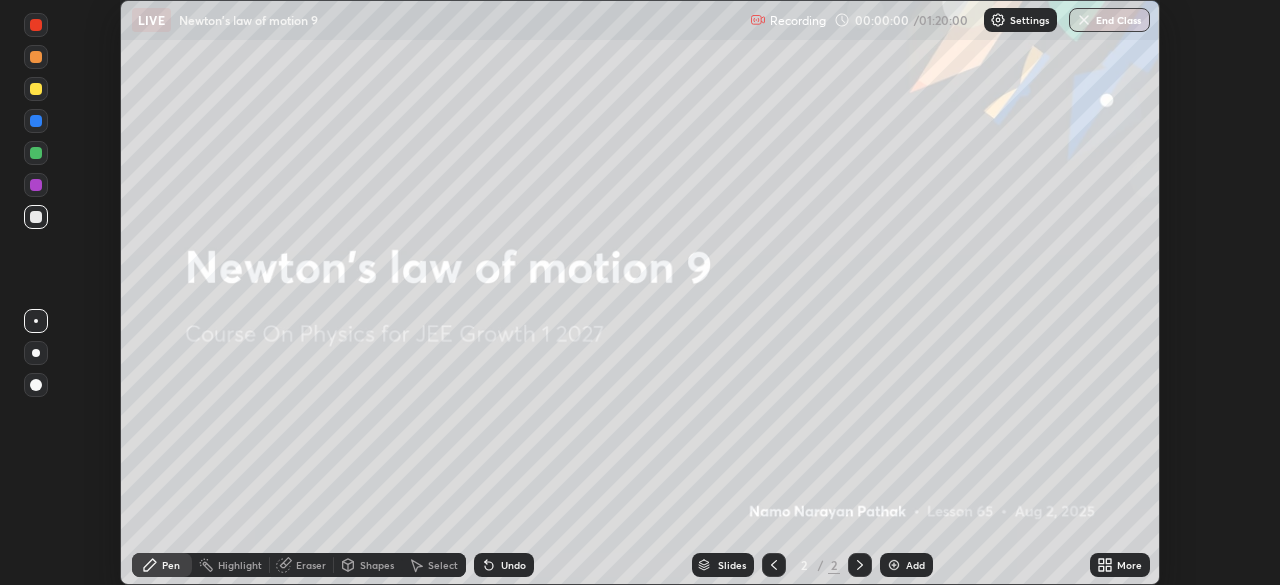 click 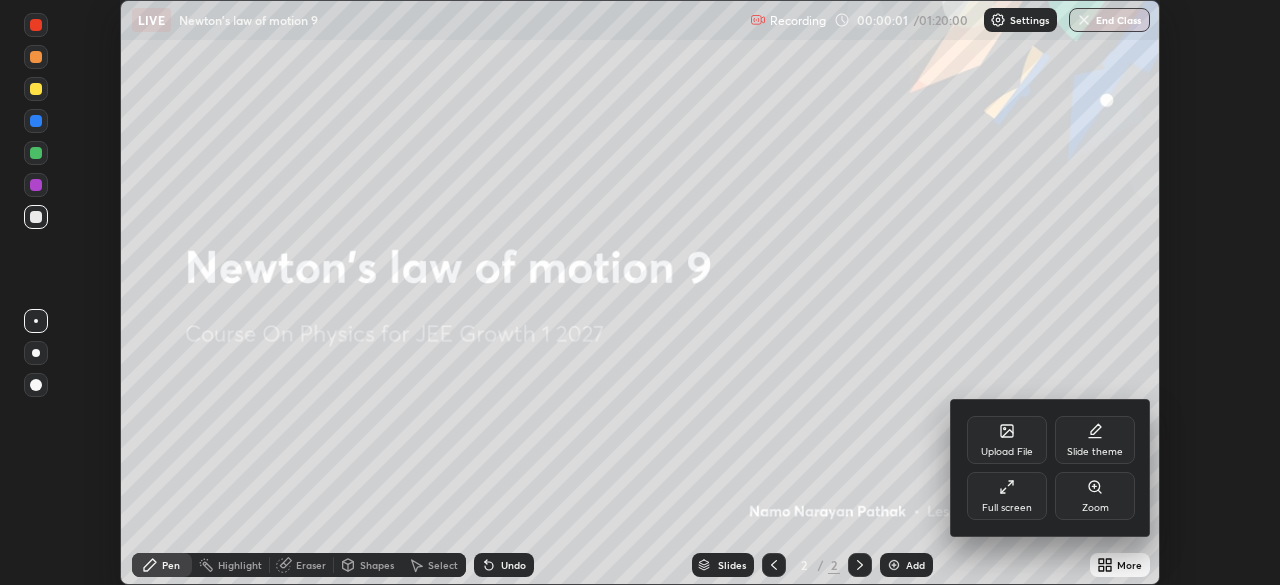 click on "Full screen" at bounding box center [1007, 496] 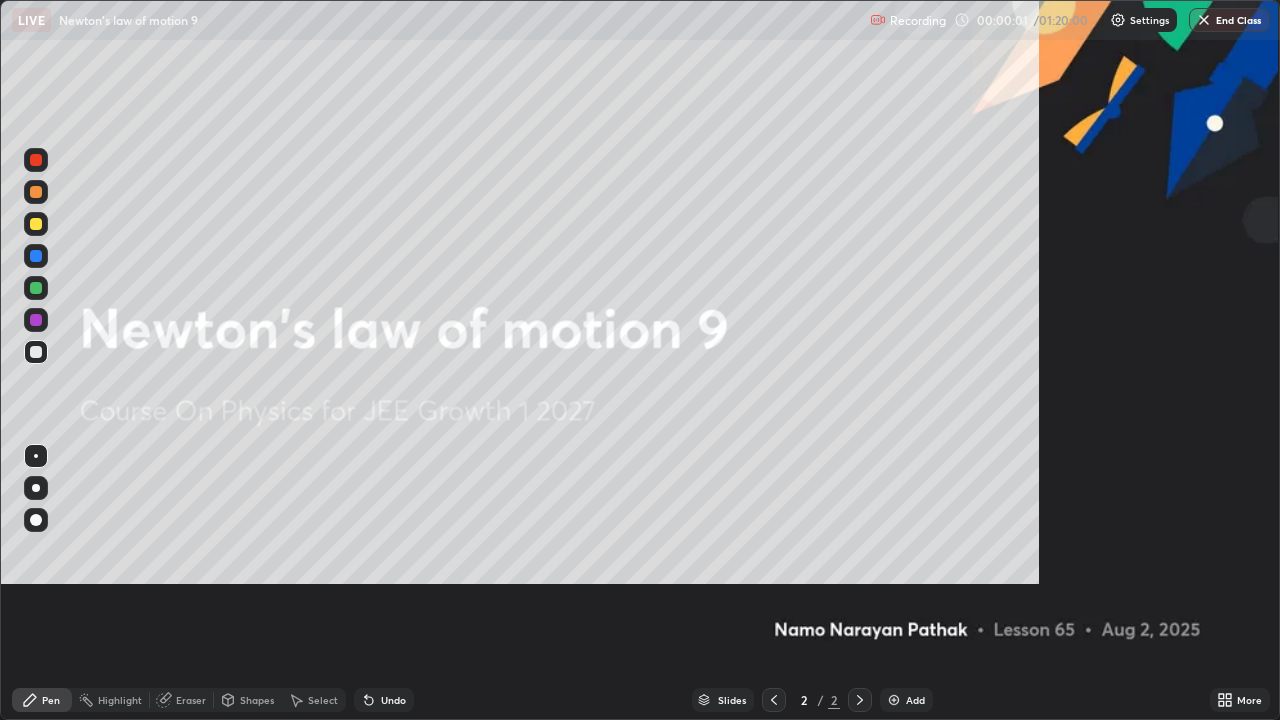 scroll, scrollTop: 99280, scrollLeft: 98720, axis: both 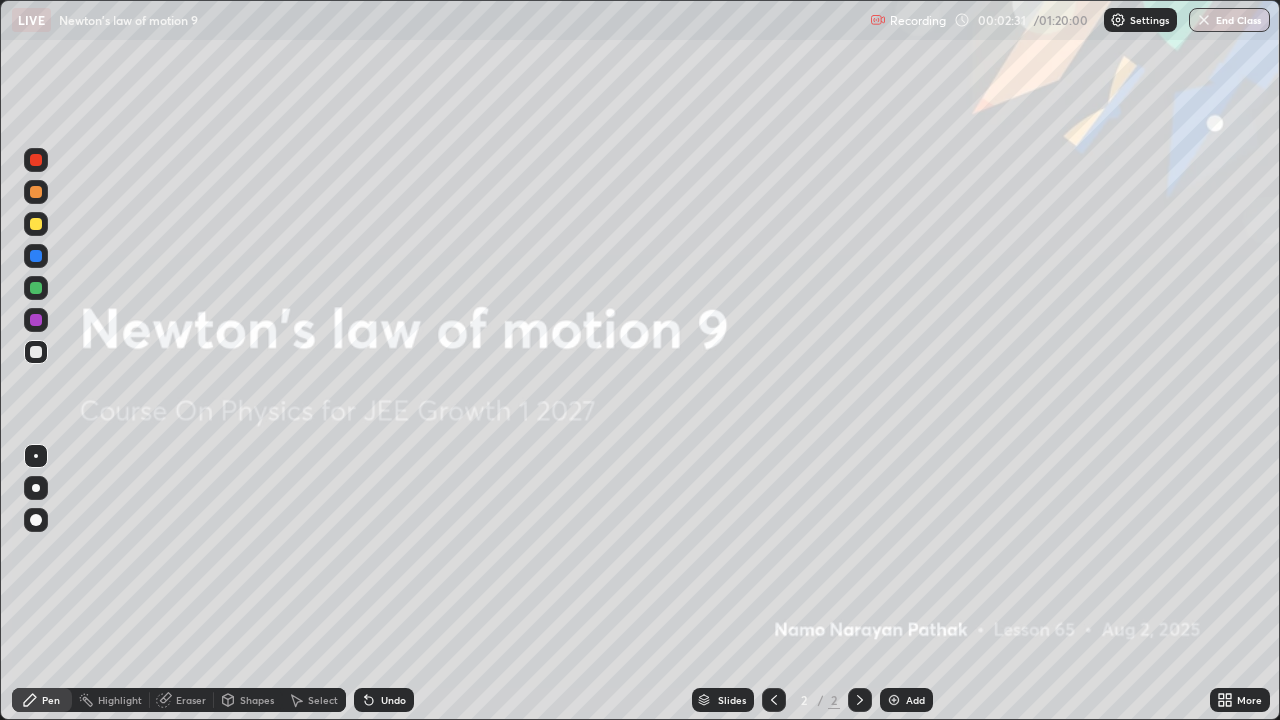click at bounding box center (894, 700) 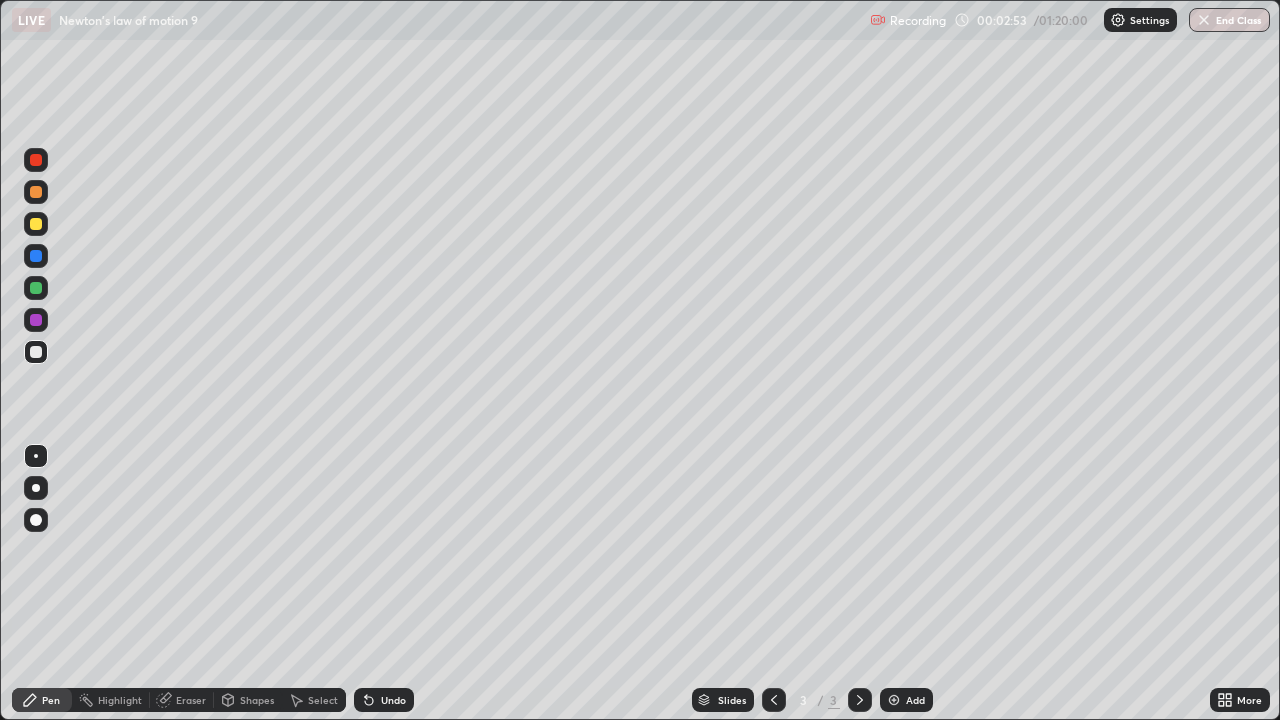 click at bounding box center (36, 192) 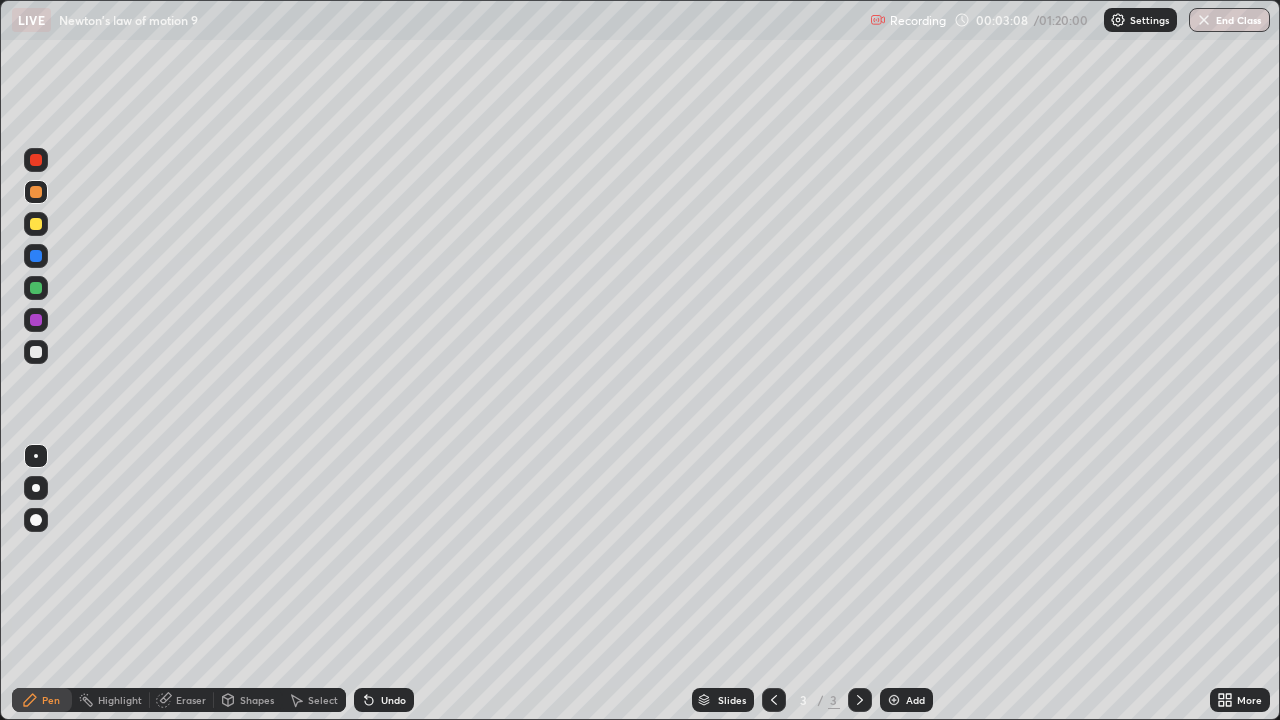 click at bounding box center (36, 256) 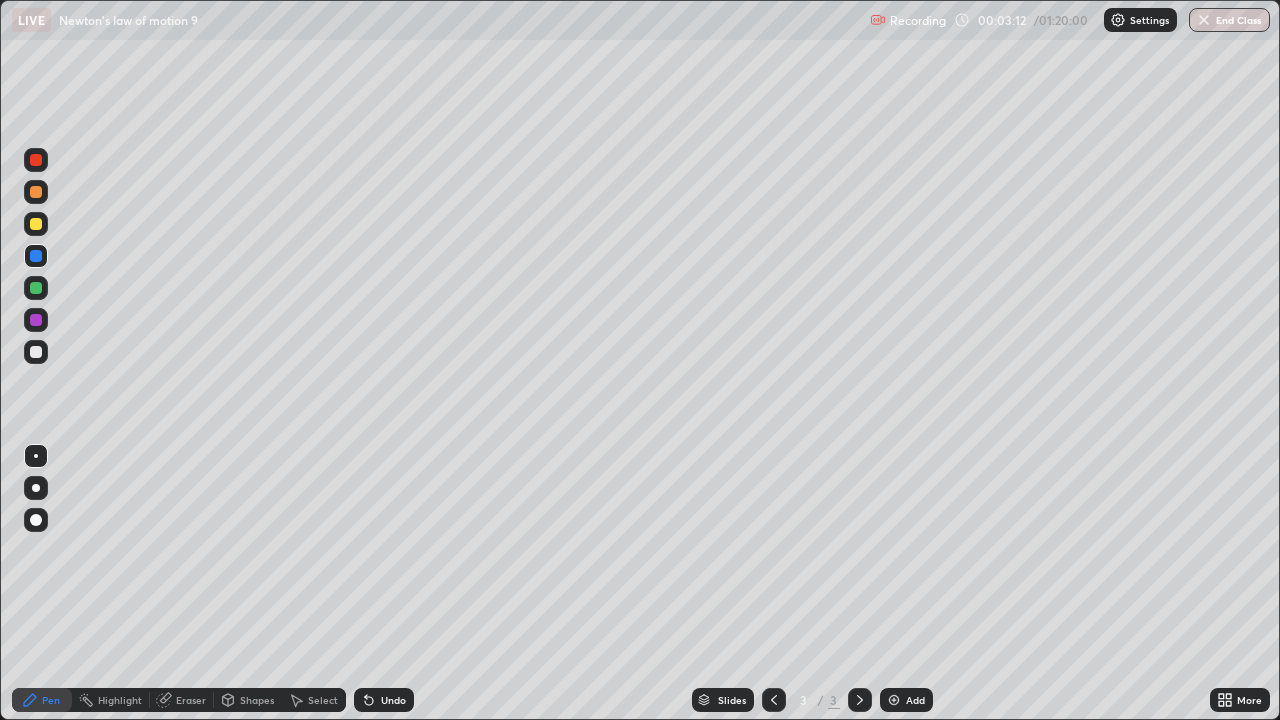 click at bounding box center [36, 288] 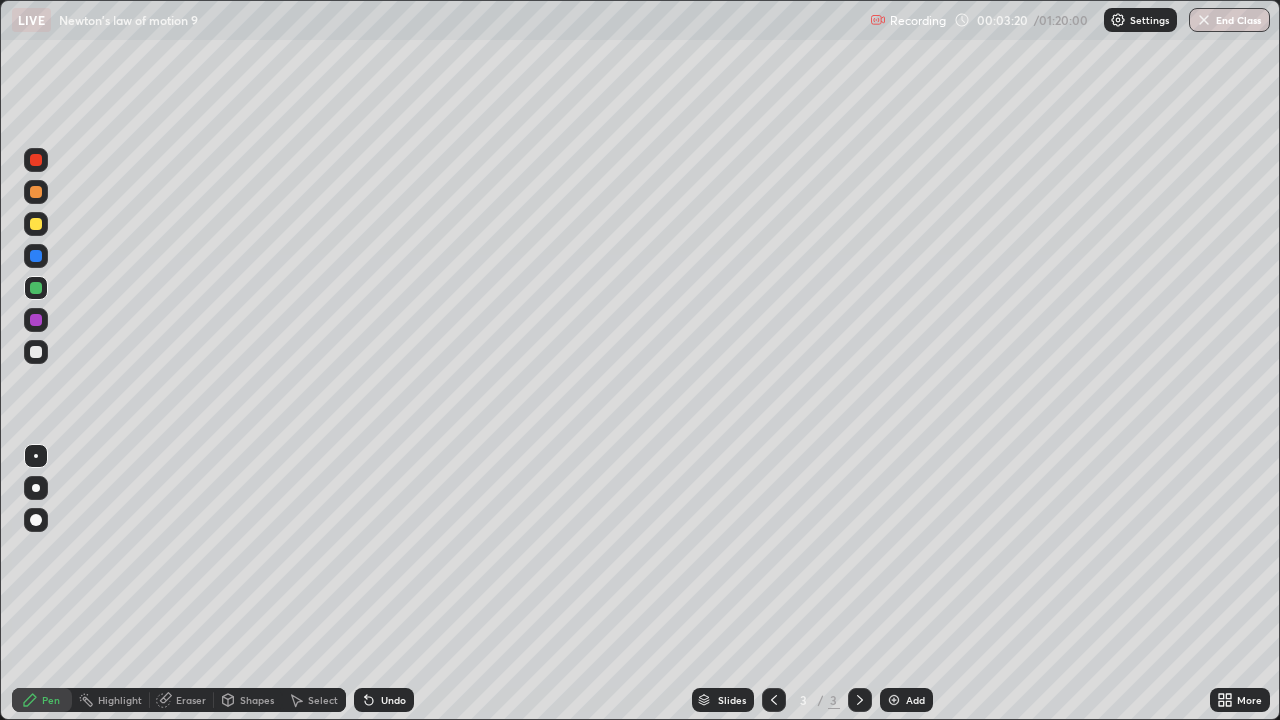 click at bounding box center [36, 320] 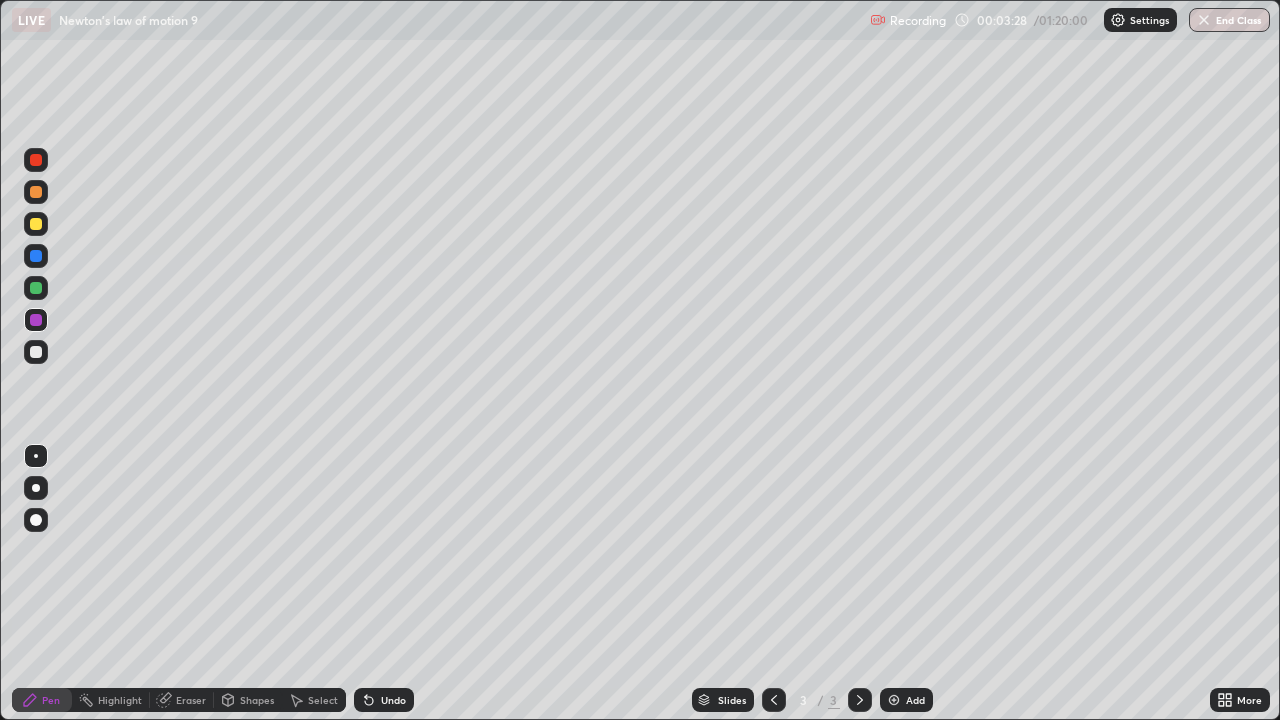 click at bounding box center [36, 288] 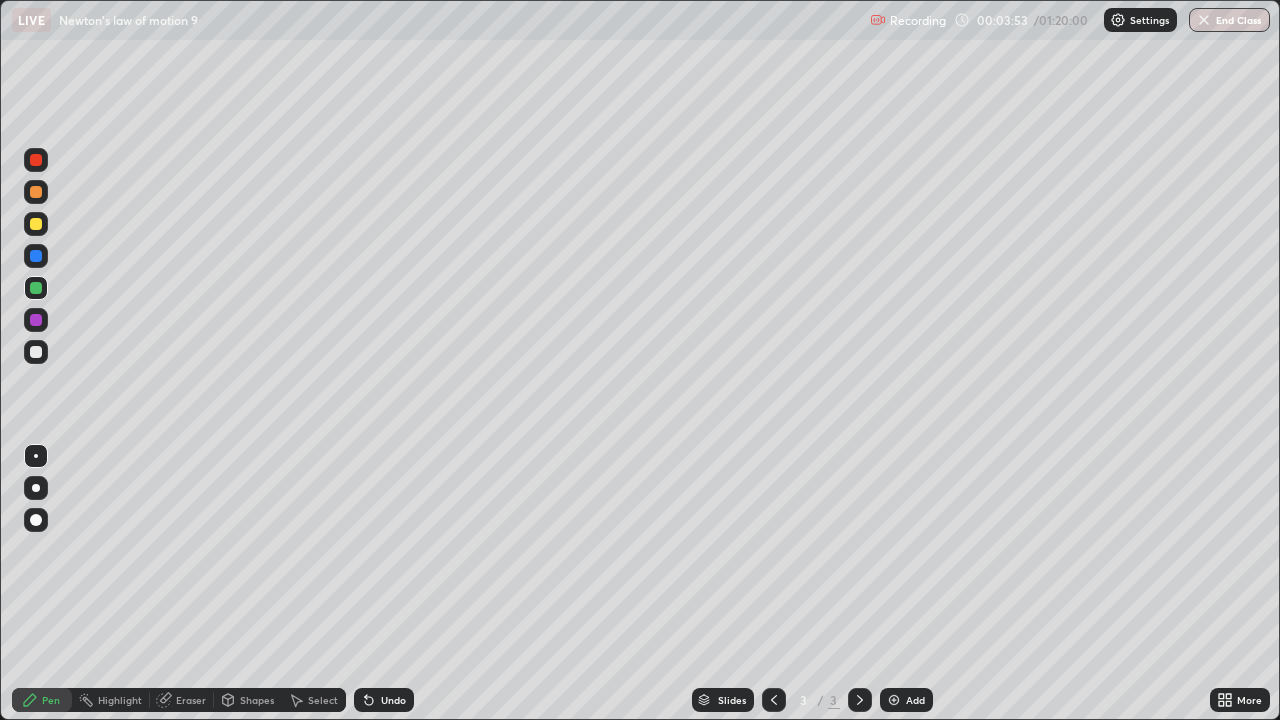 click at bounding box center (36, 192) 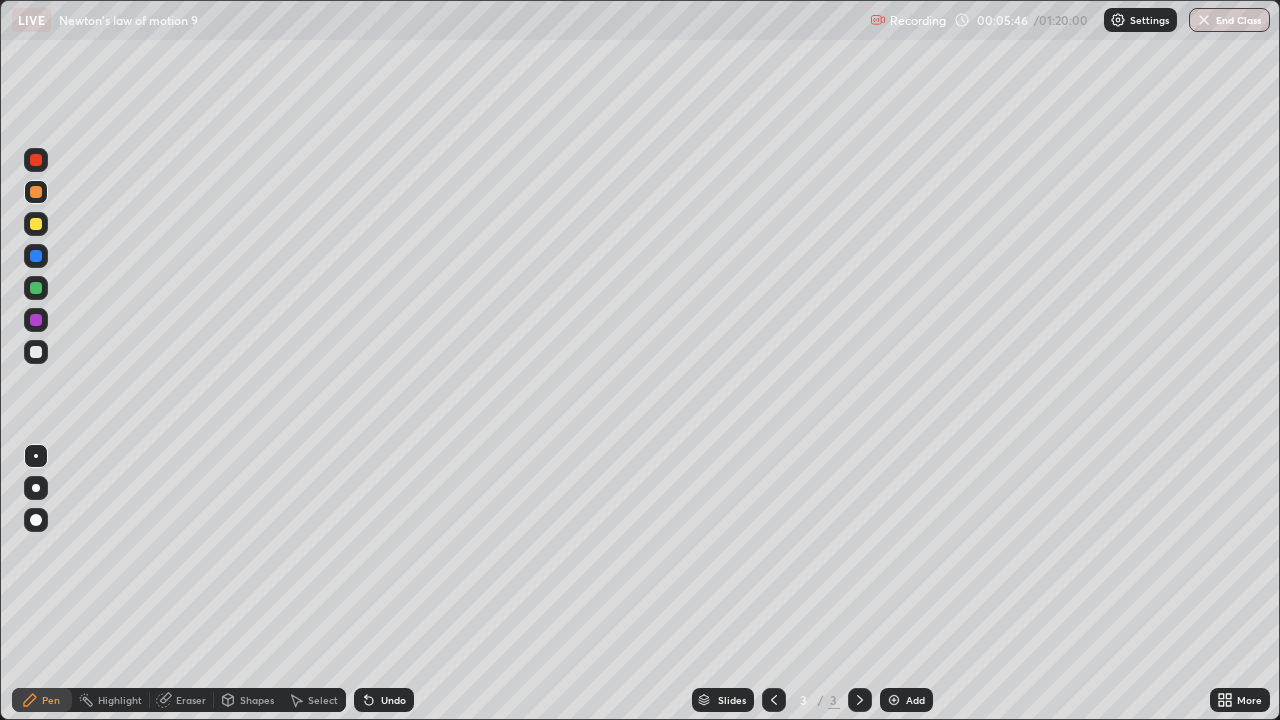 click at bounding box center [36, 256] 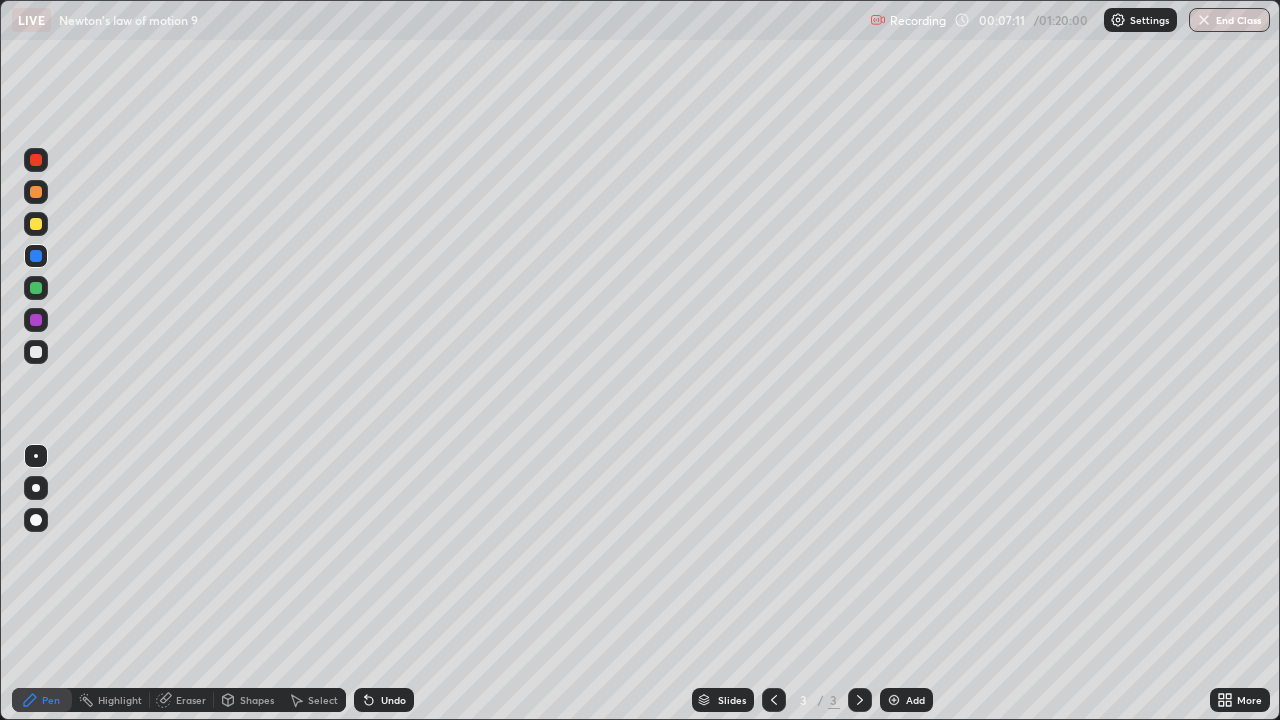 click at bounding box center (36, 192) 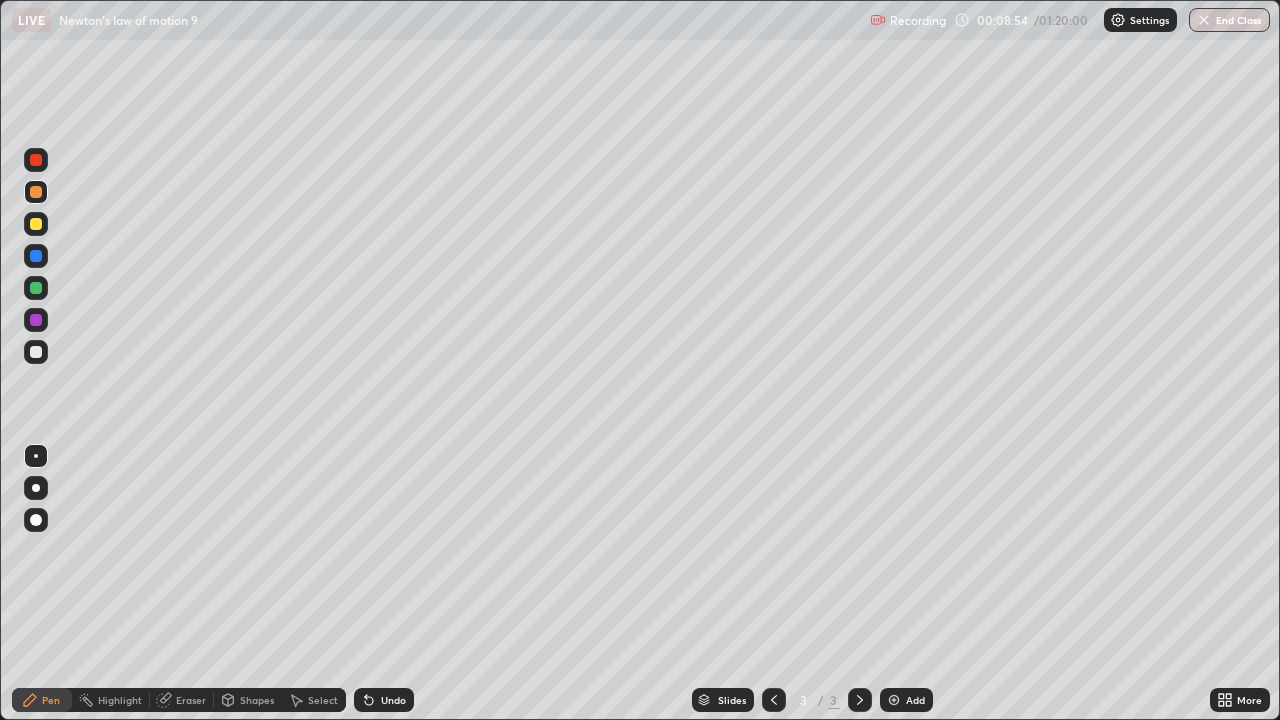 click on "Add" at bounding box center [906, 700] 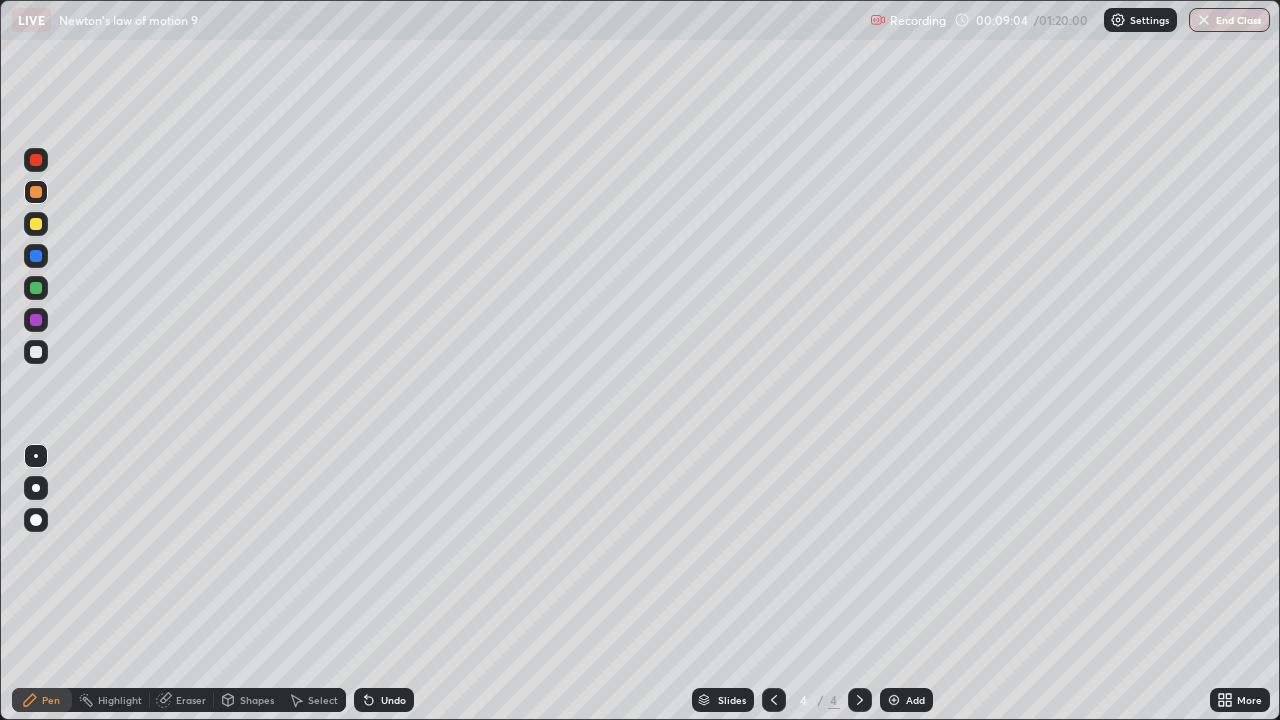 click at bounding box center [36, 256] 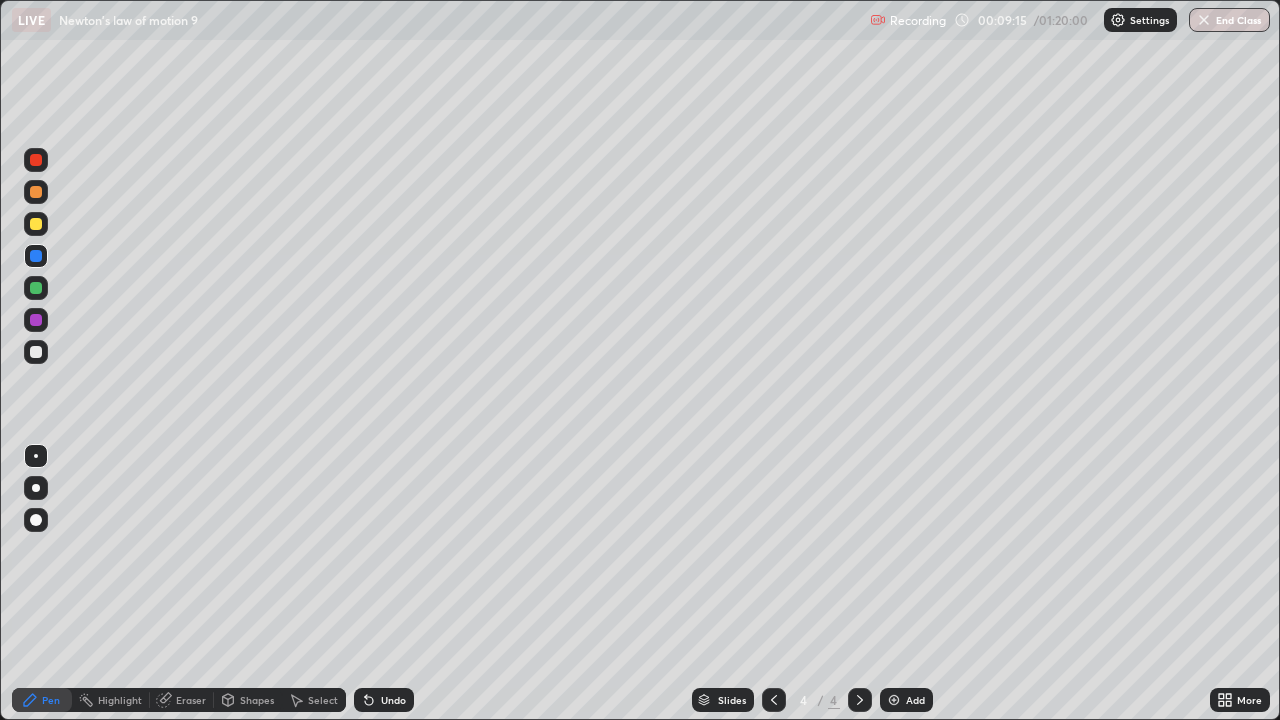 click at bounding box center (36, 288) 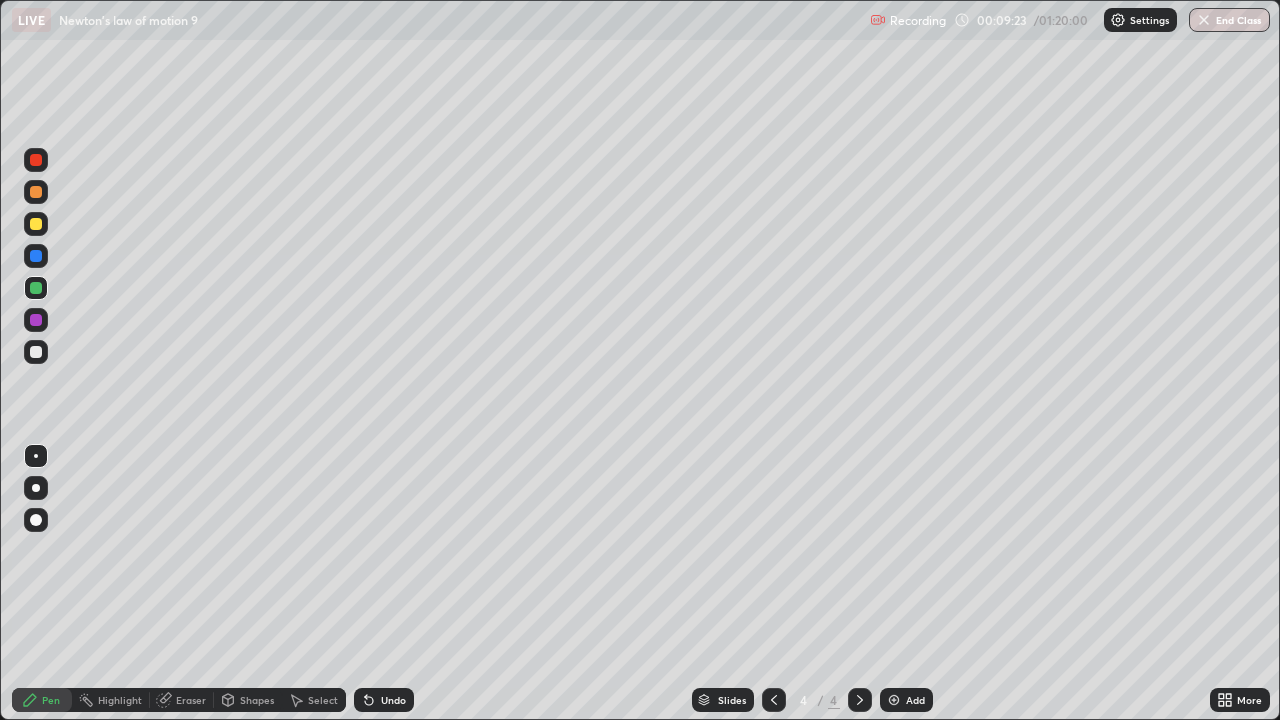 click at bounding box center (36, 192) 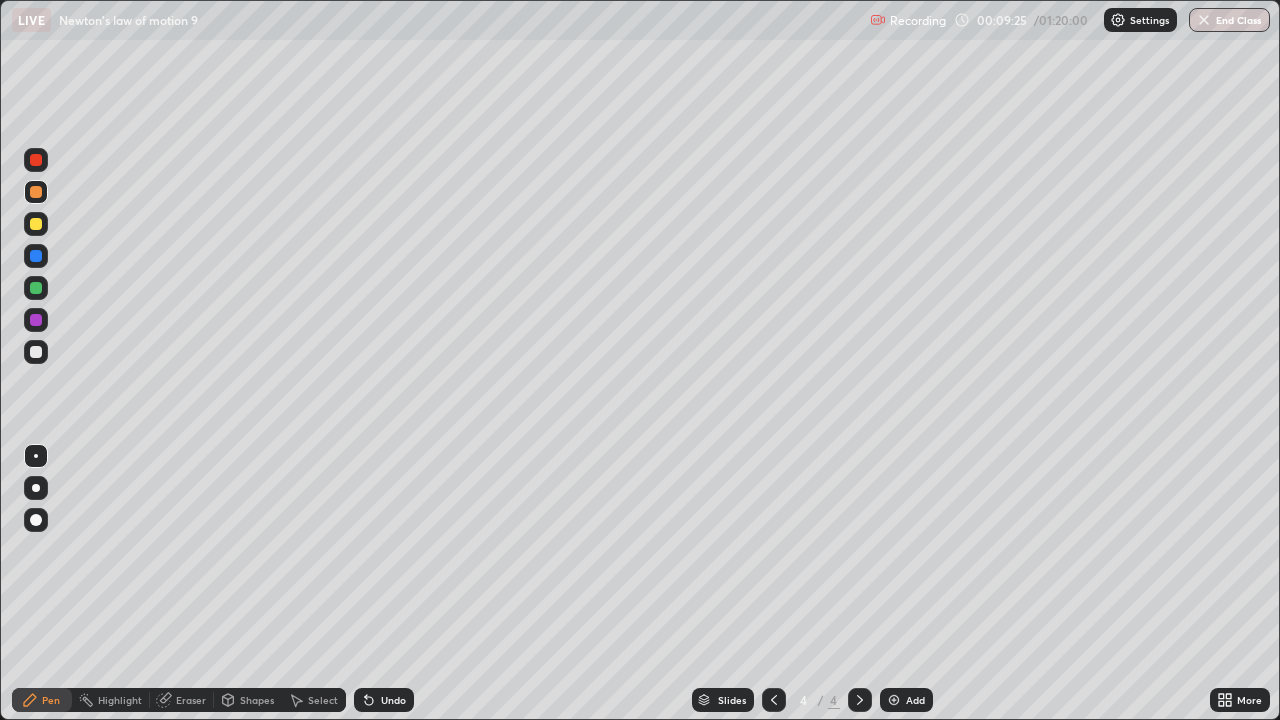 click at bounding box center [36, 320] 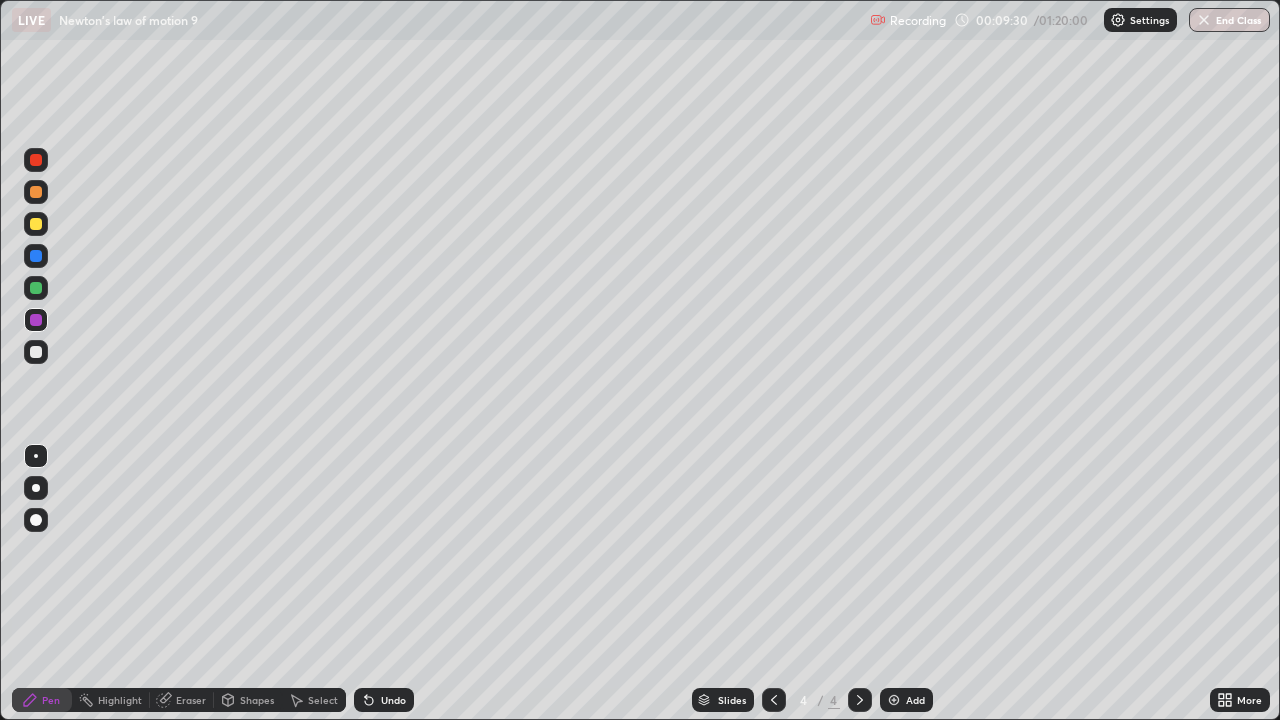 click at bounding box center (36, 288) 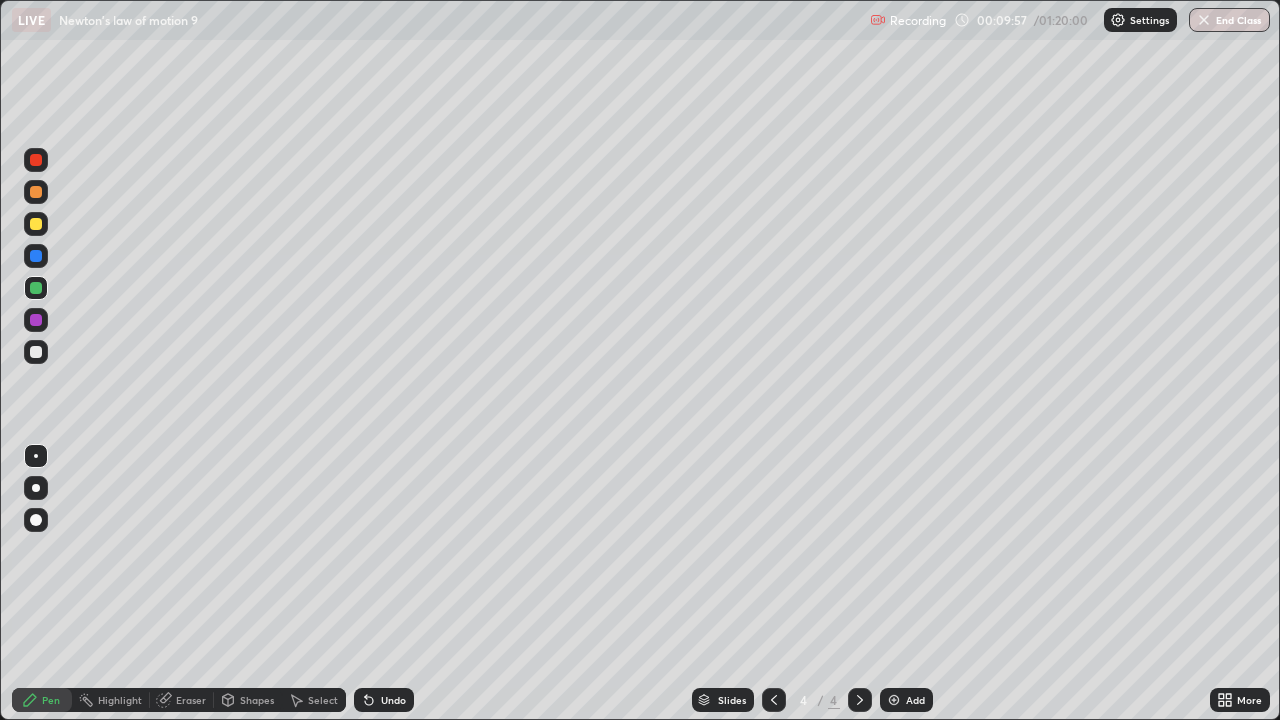 click at bounding box center [36, 192] 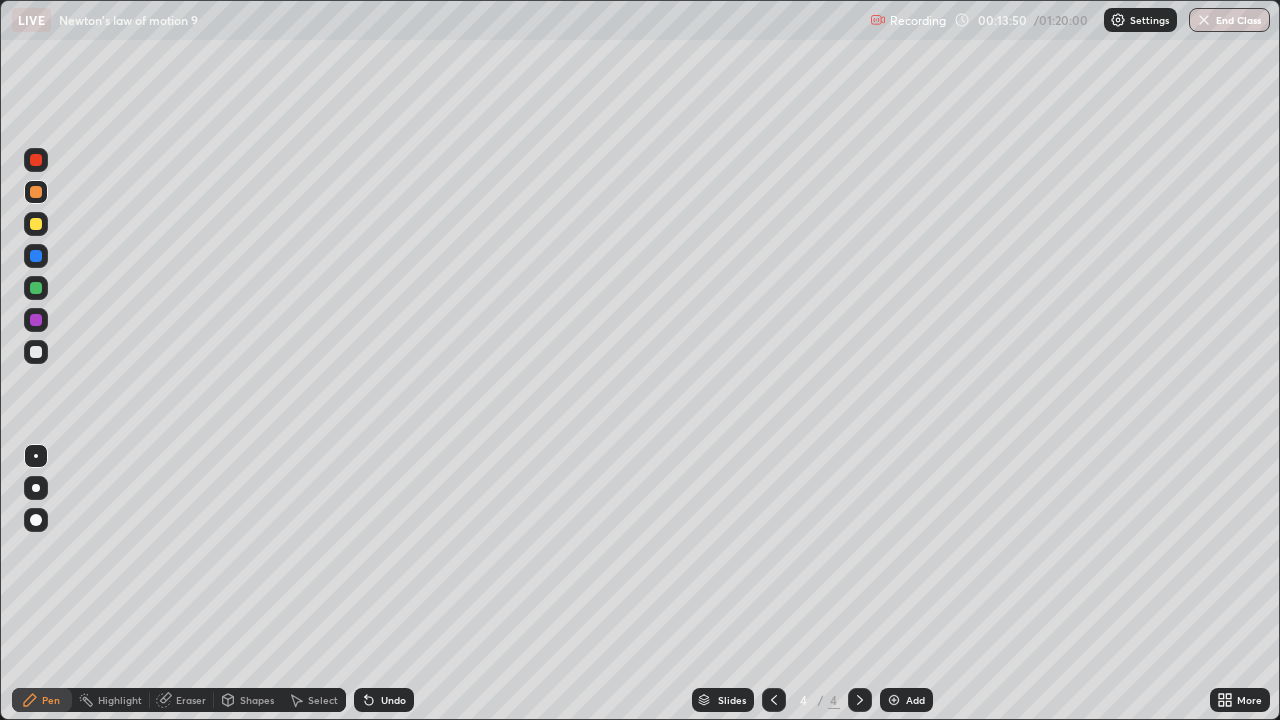 click at bounding box center [36, 320] 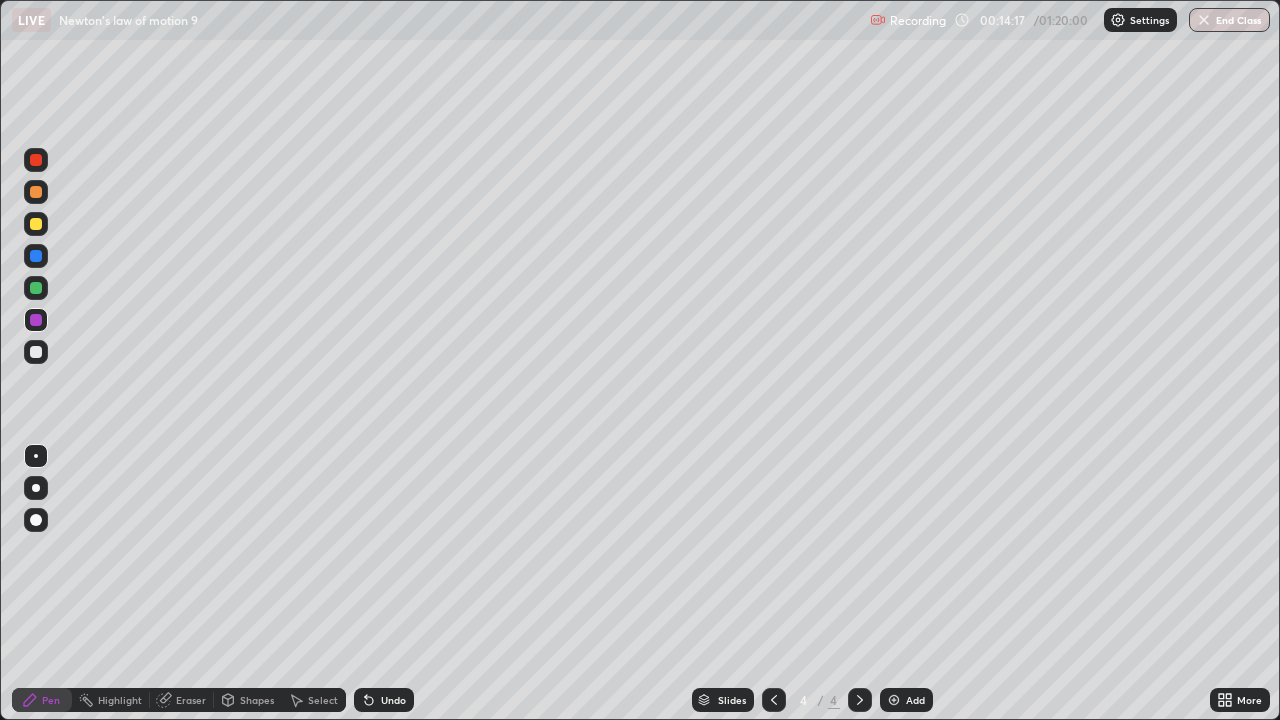 click at bounding box center (36, 192) 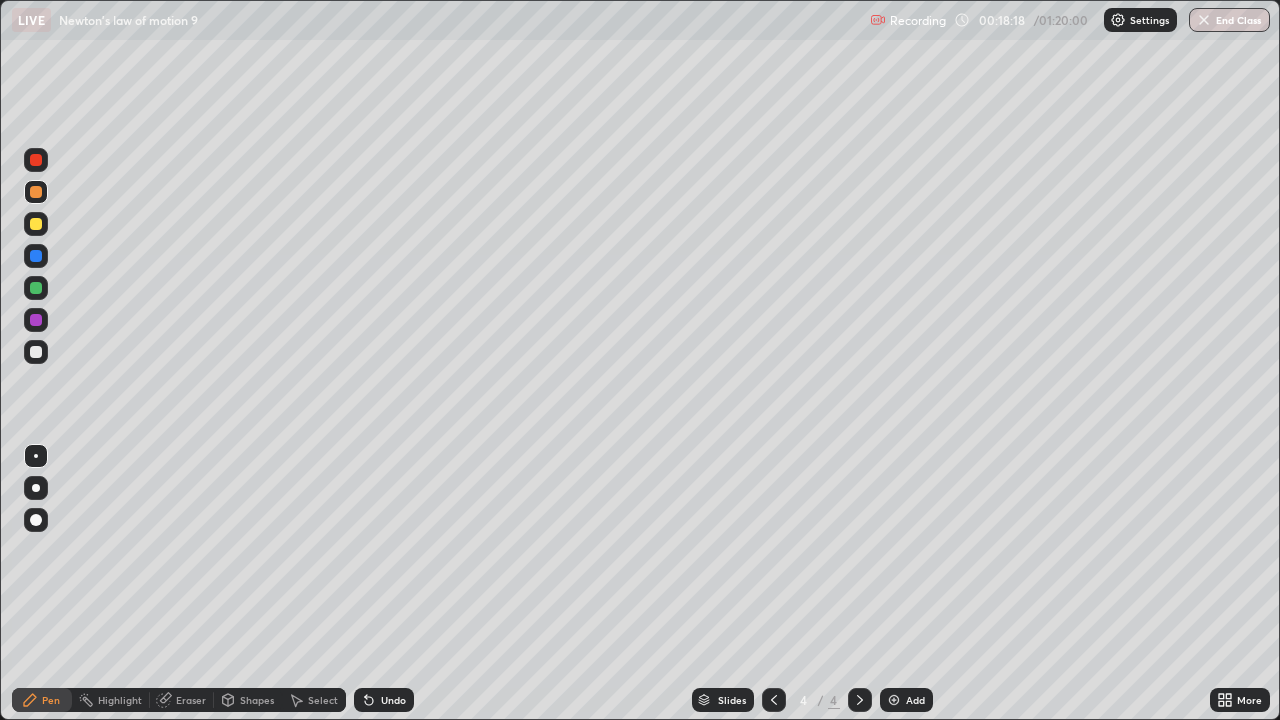 click on "Add" at bounding box center (906, 700) 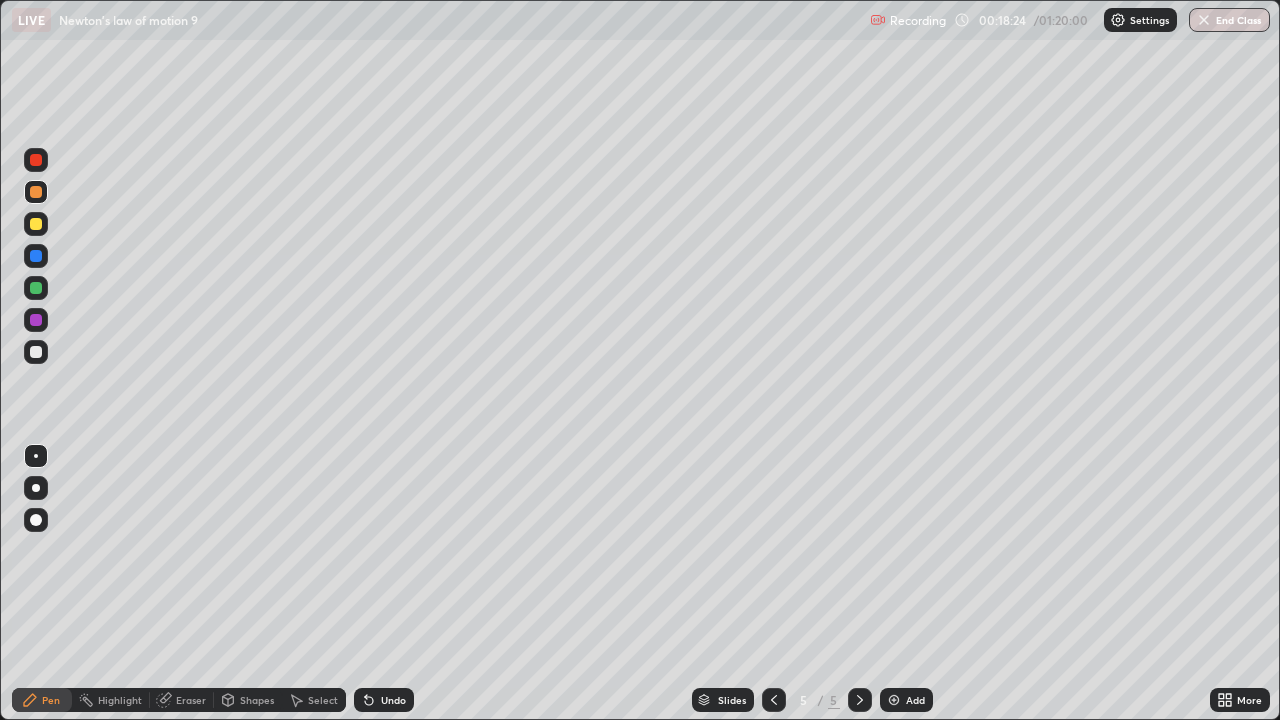 click at bounding box center (36, 256) 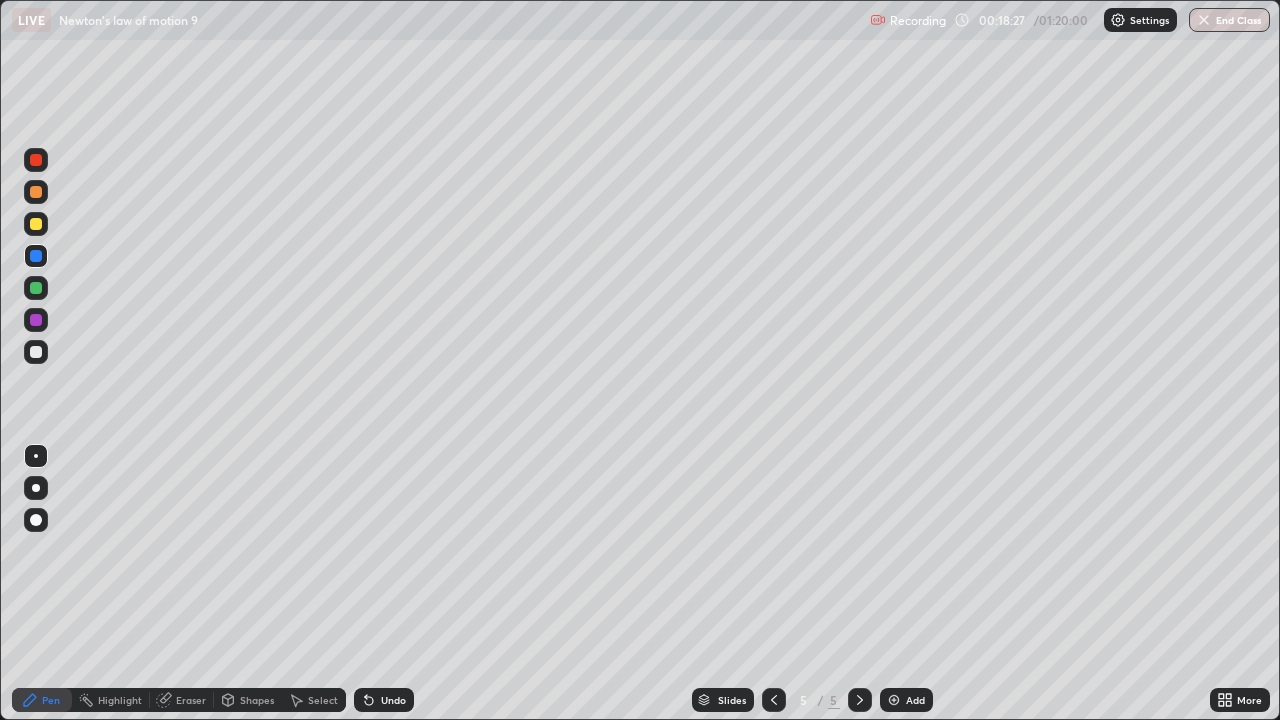 click at bounding box center (36, 288) 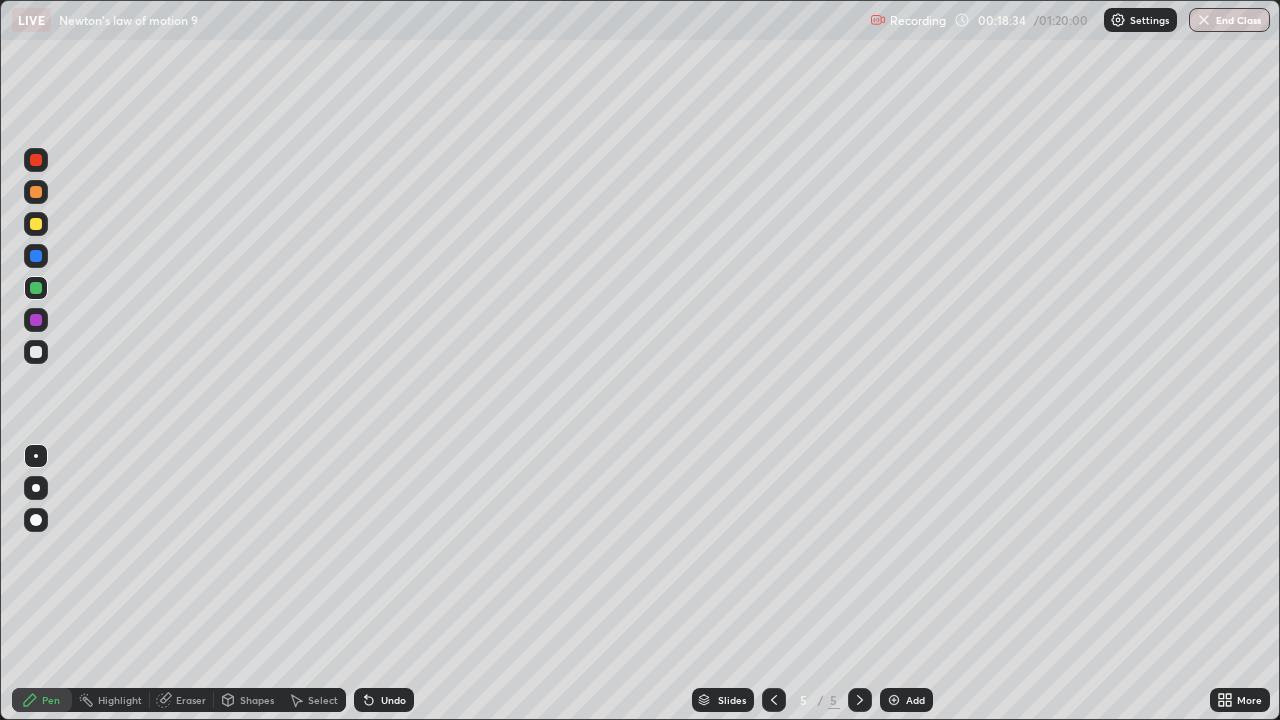 click at bounding box center (36, 256) 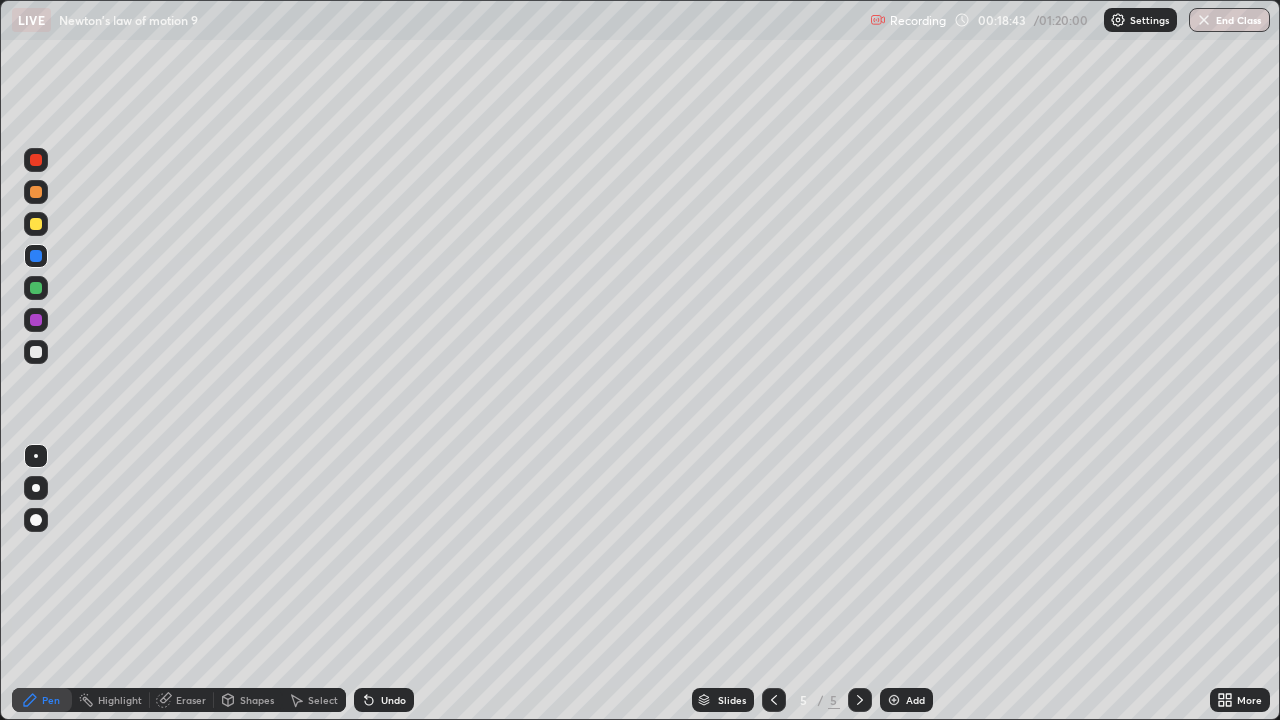 click at bounding box center [36, 192] 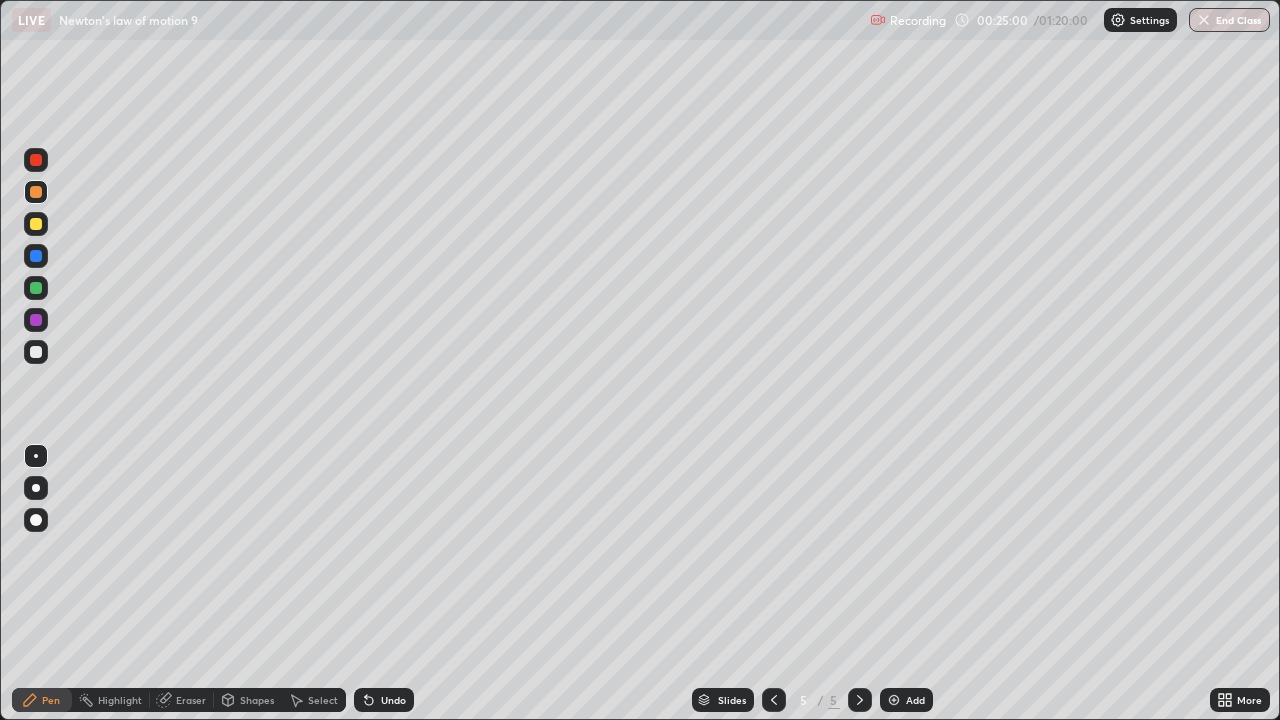 click at bounding box center [894, 700] 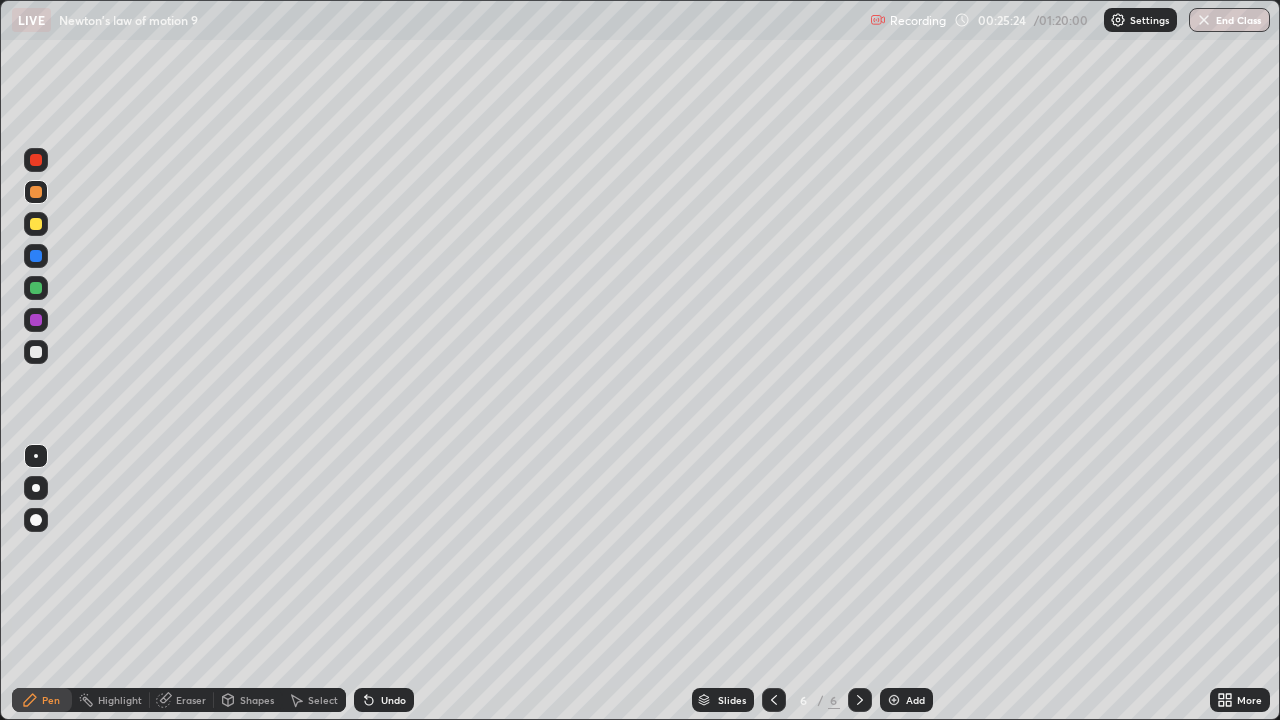 click at bounding box center (36, 256) 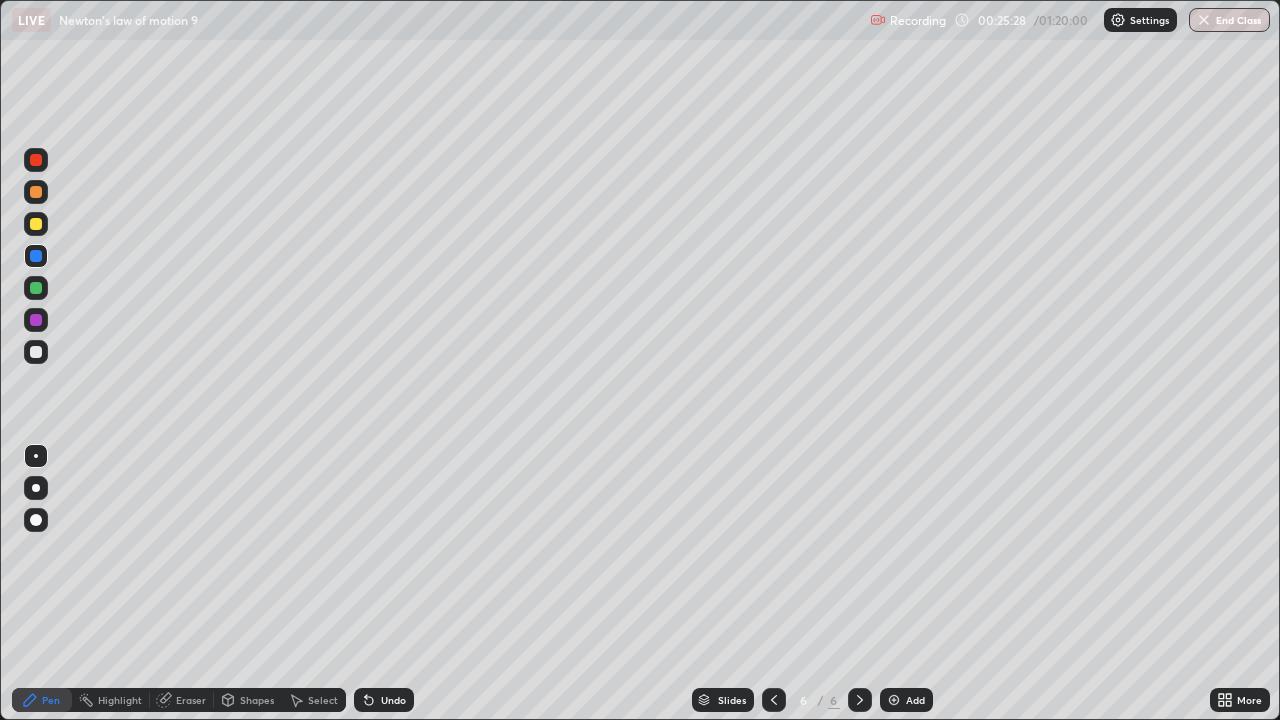 click at bounding box center [36, 288] 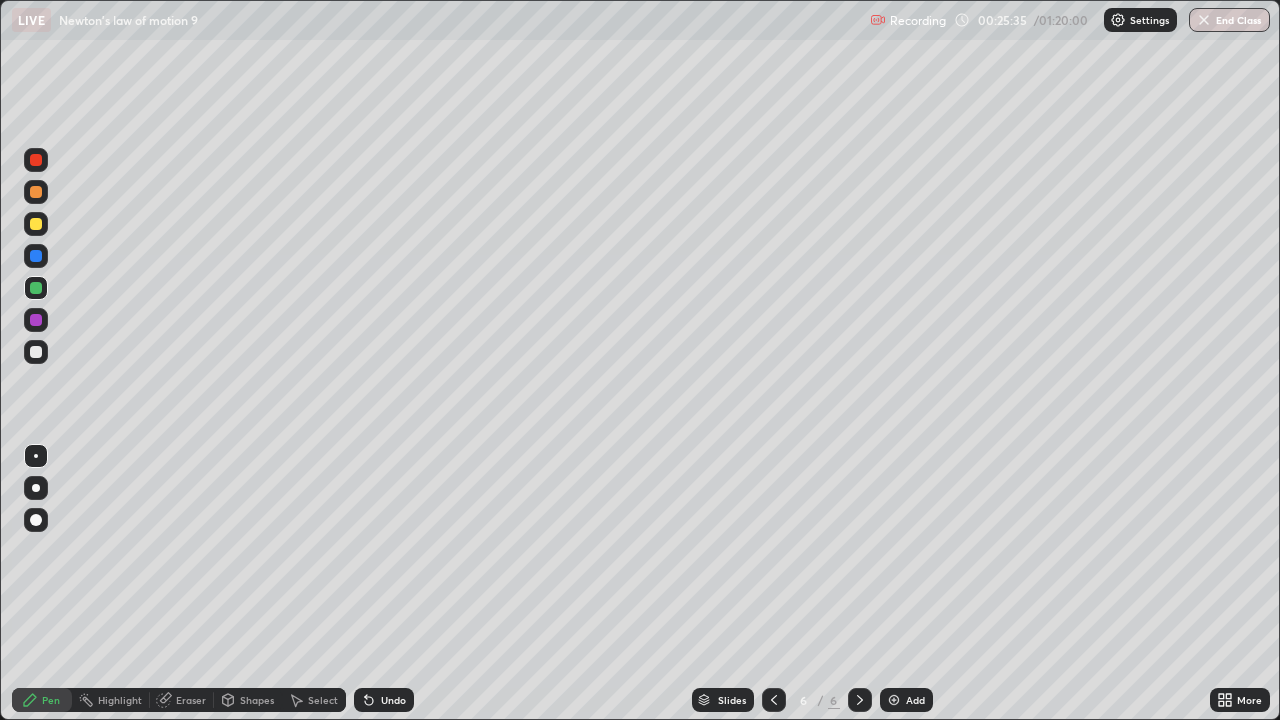 click at bounding box center (36, 320) 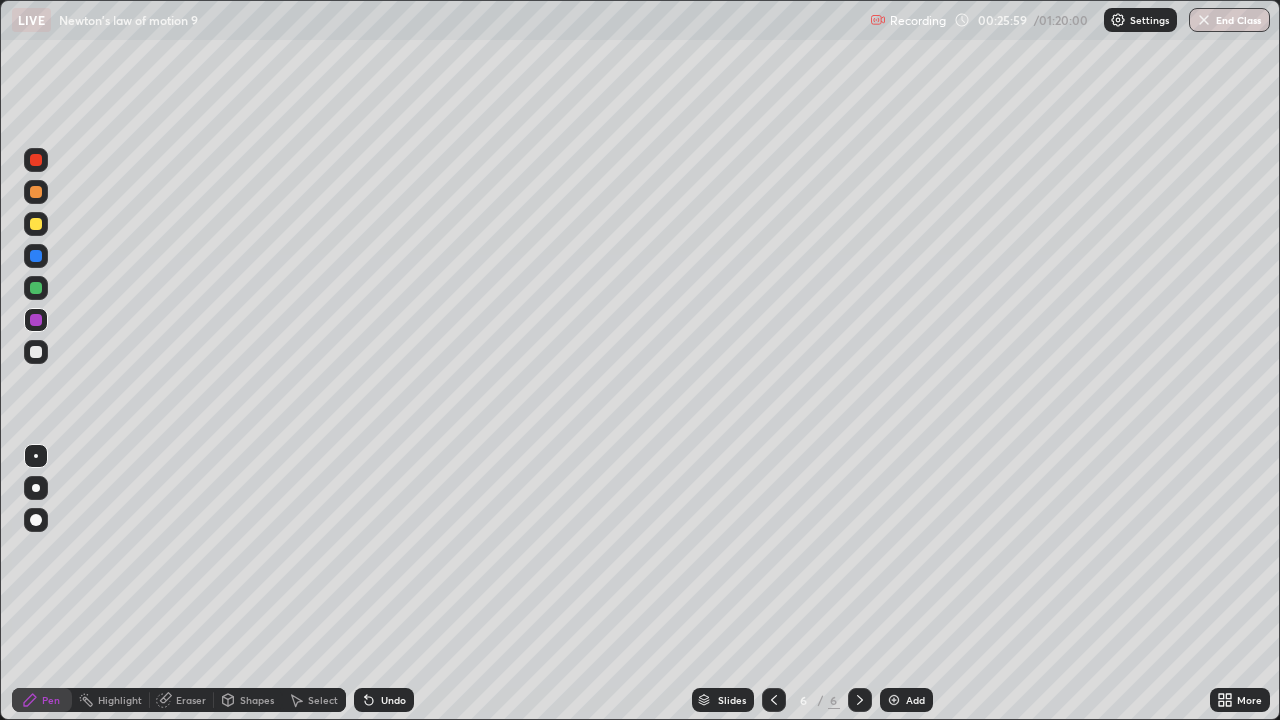 click at bounding box center (36, 192) 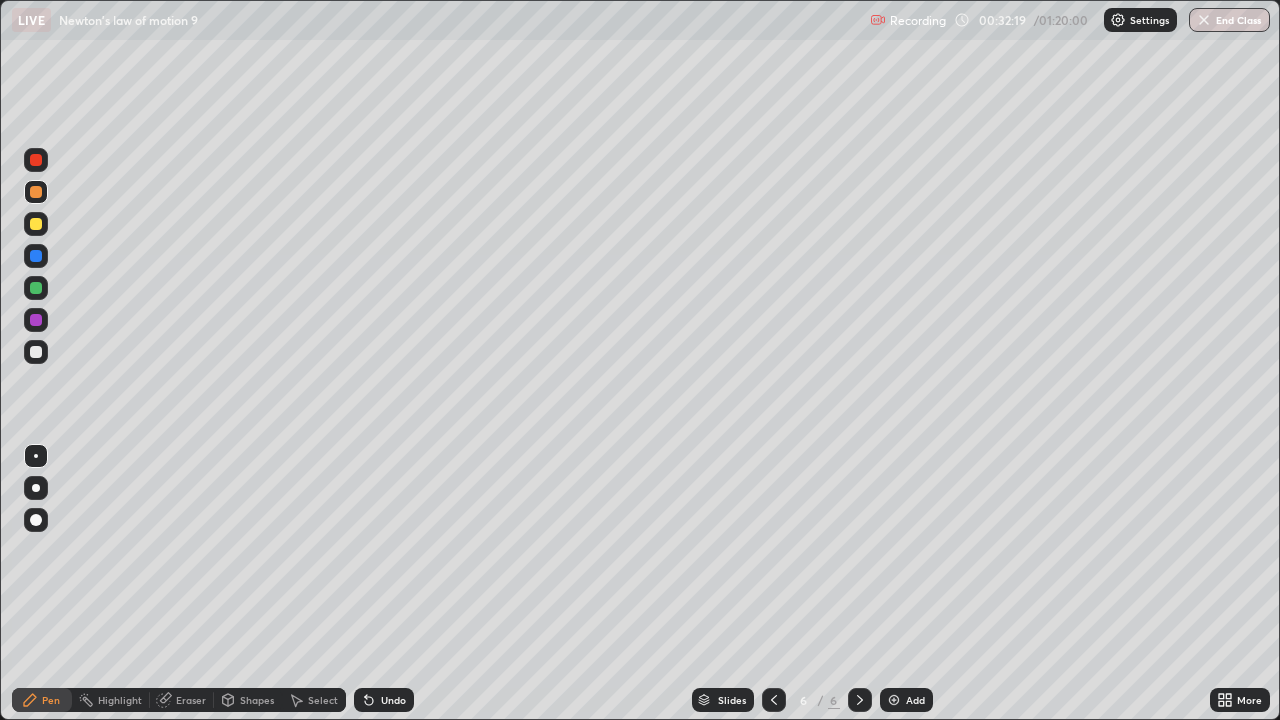 click at bounding box center [36, 320] 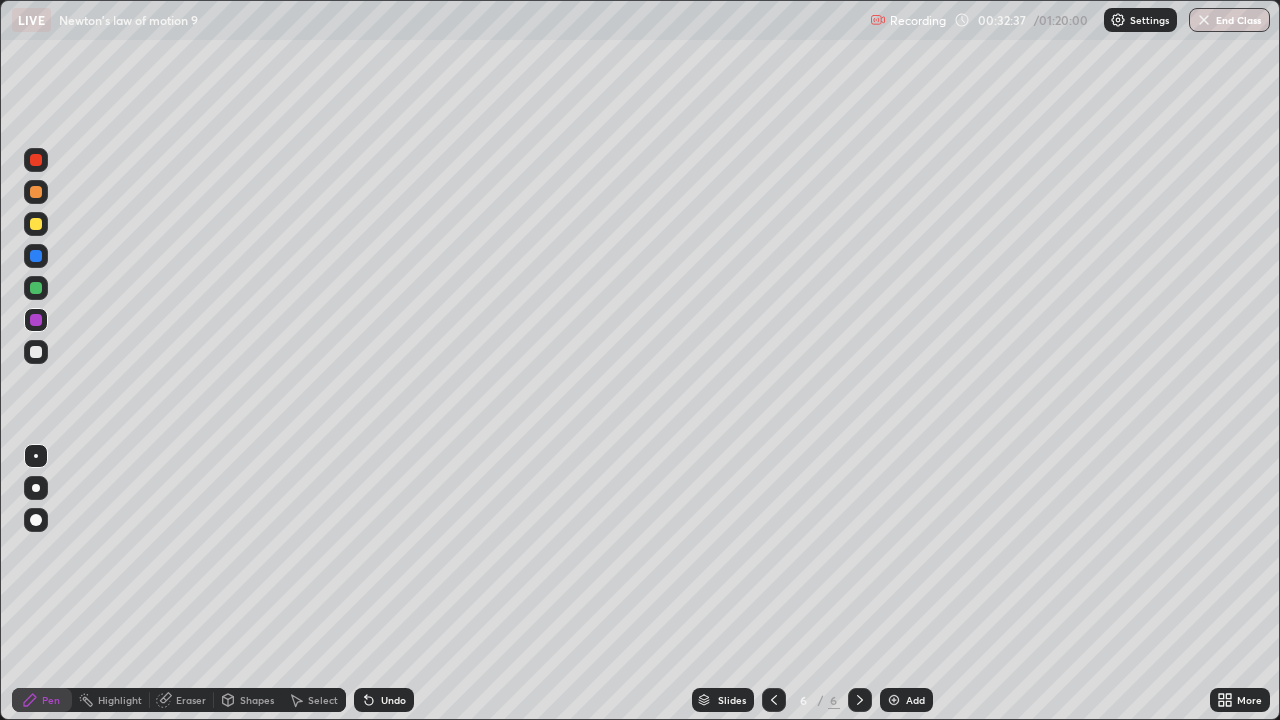 click at bounding box center [36, 192] 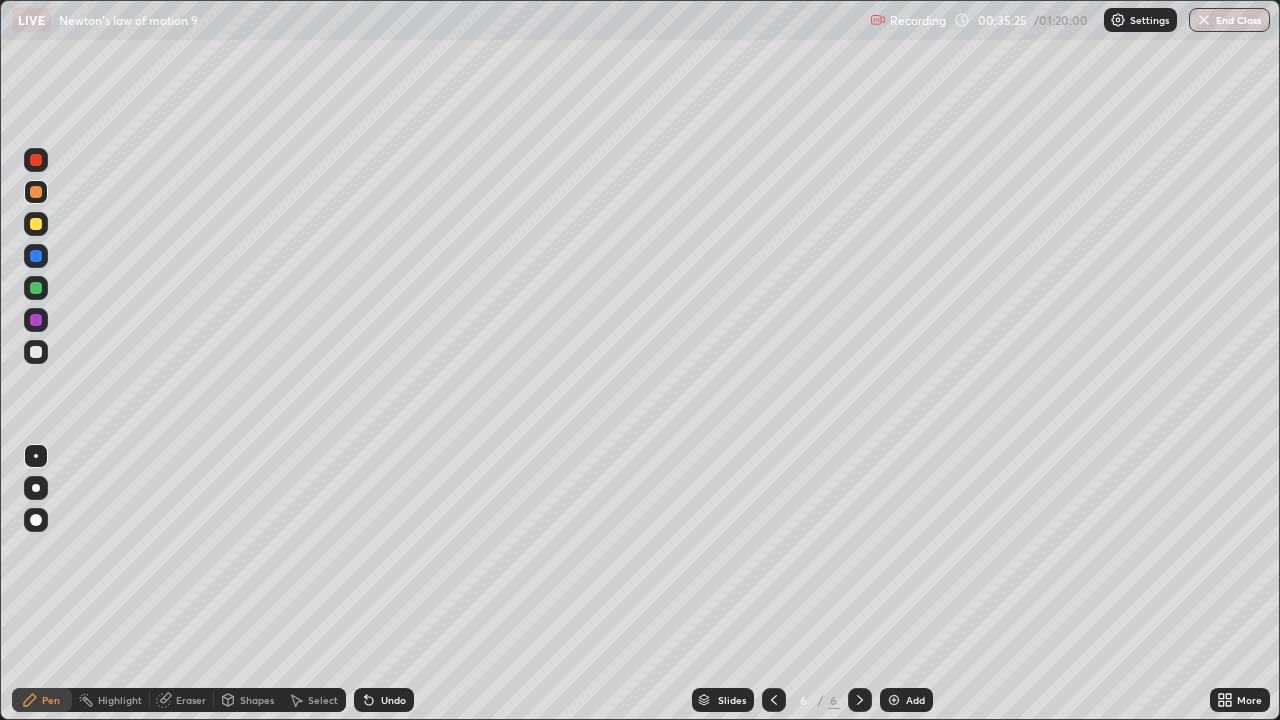 click at bounding box center (894, 700) 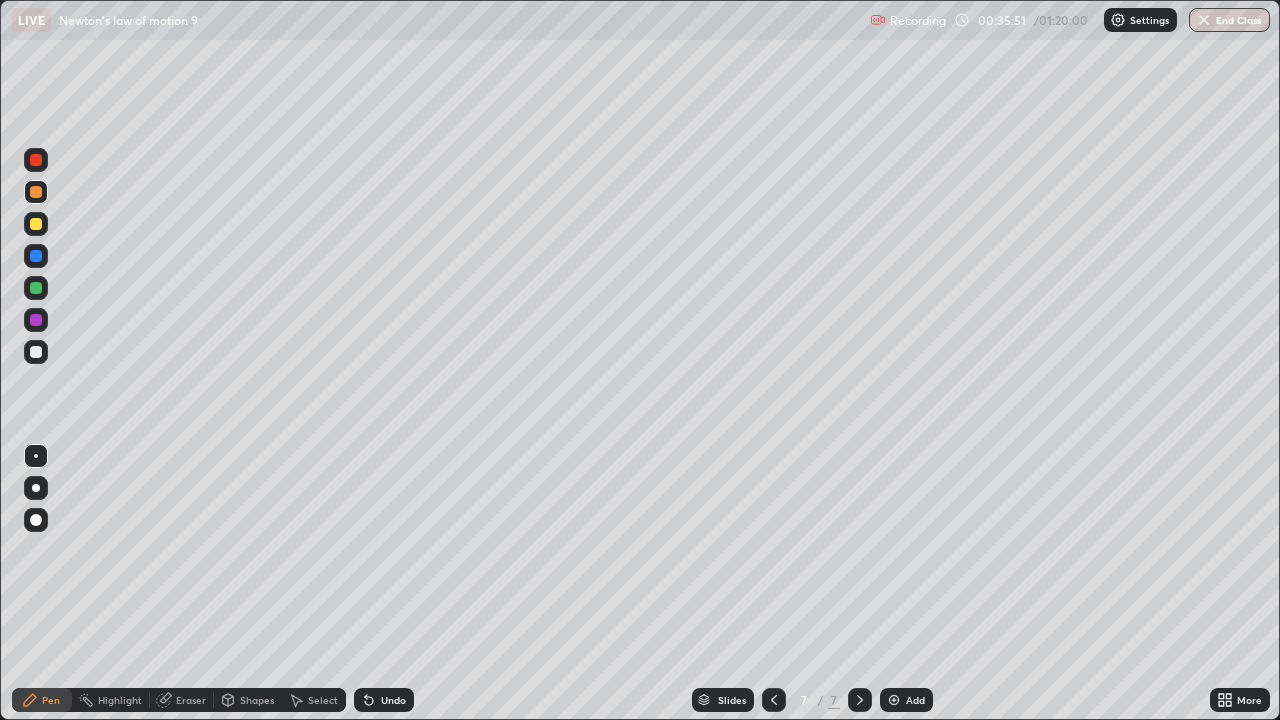 click at bounding box center [36, 256] 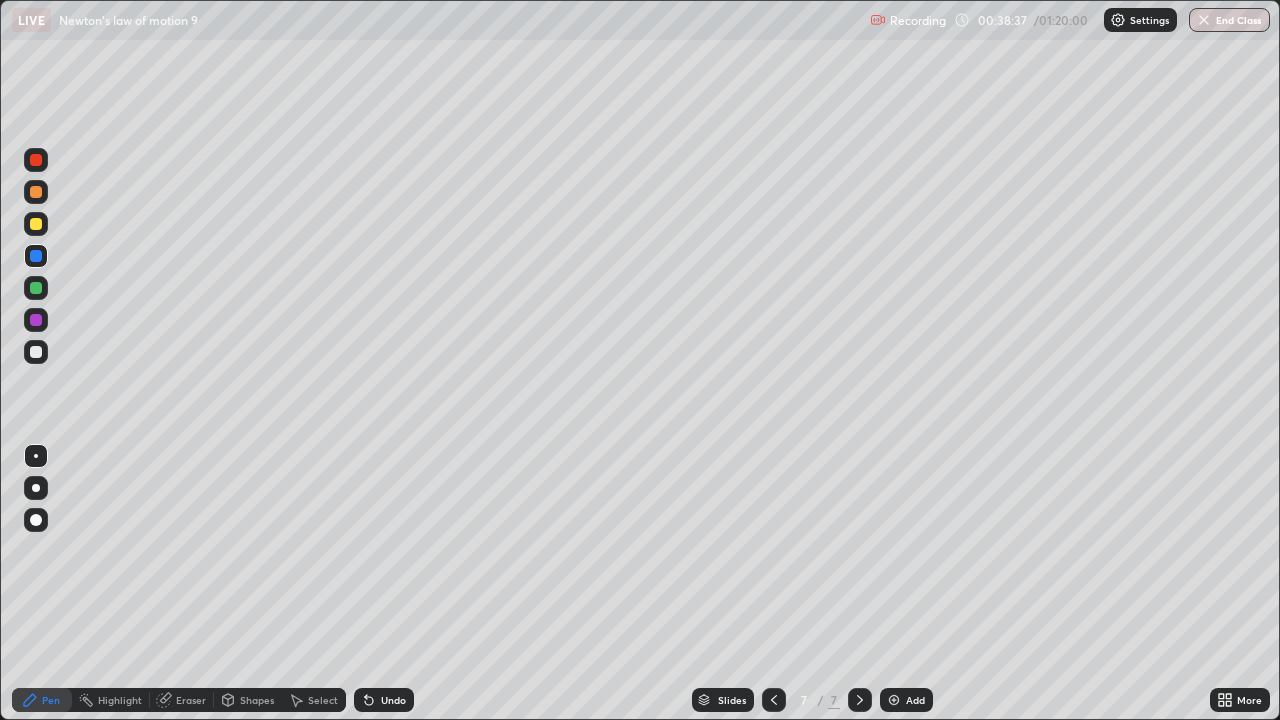 click at bounding box center (36, 320) 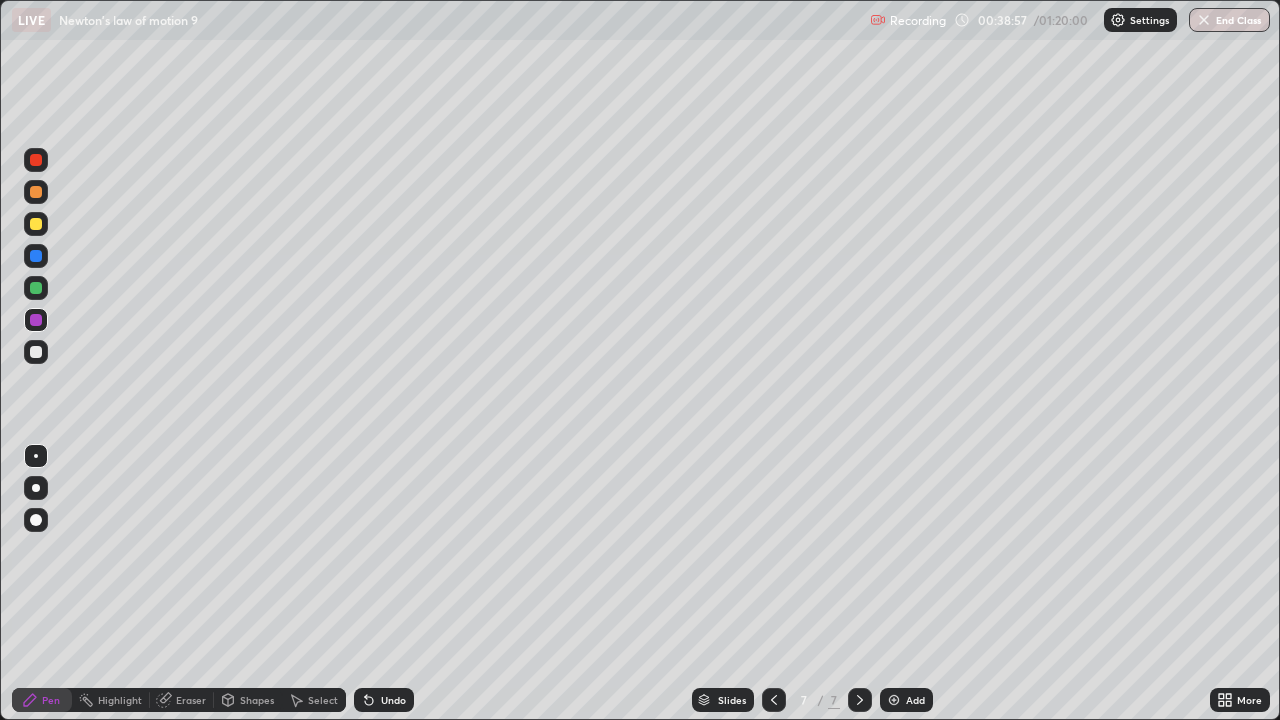 click at bounding box center [36, 192] 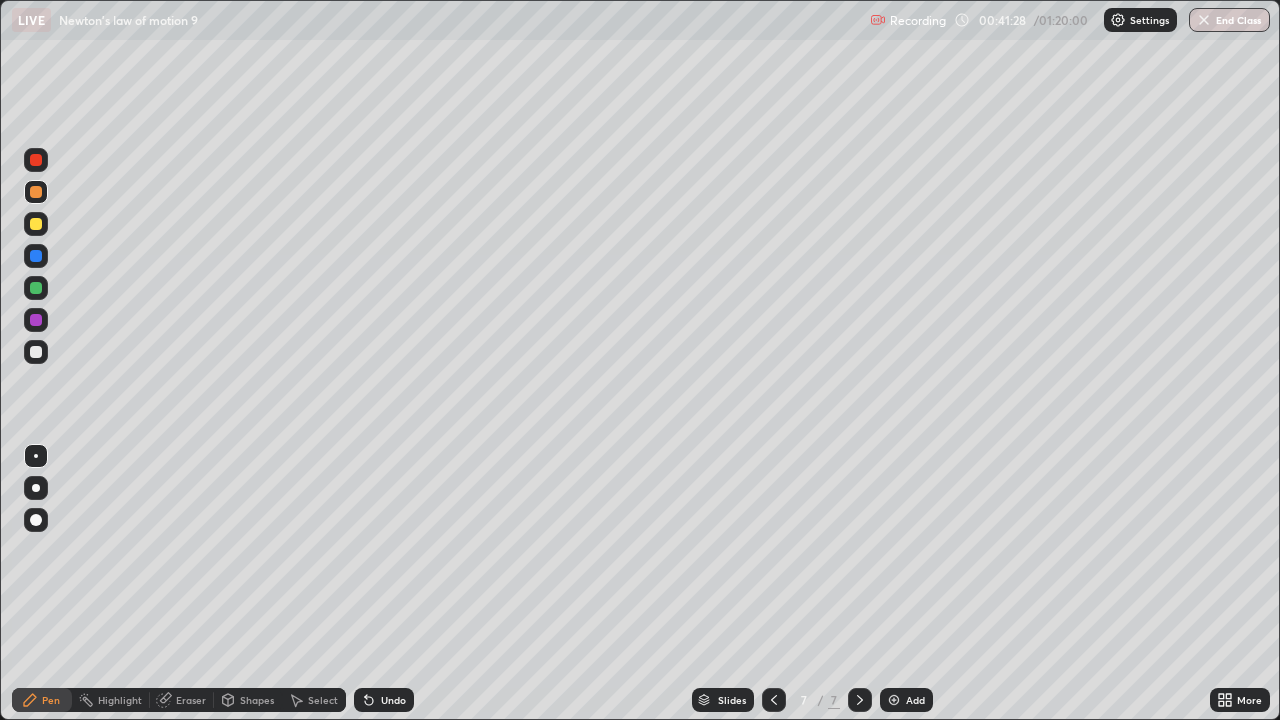 click on "Add" at bounding box center [906, 700] 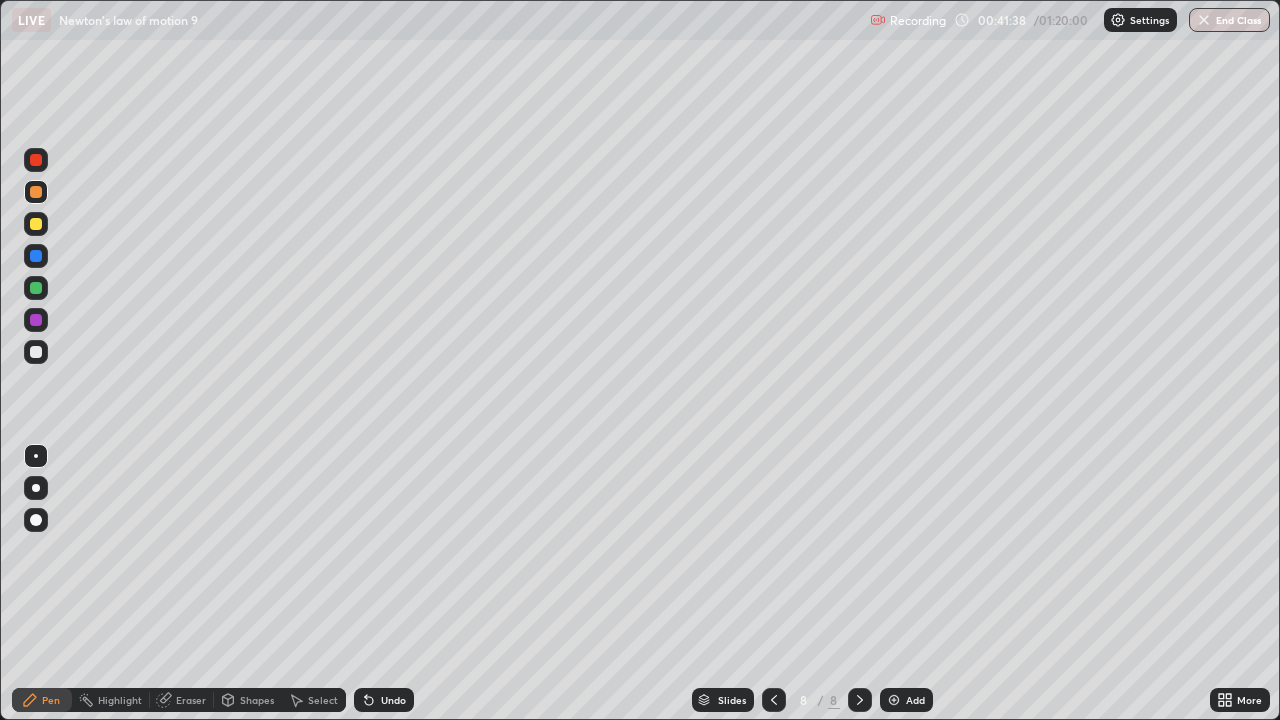 click at bounding box center [36, 256] 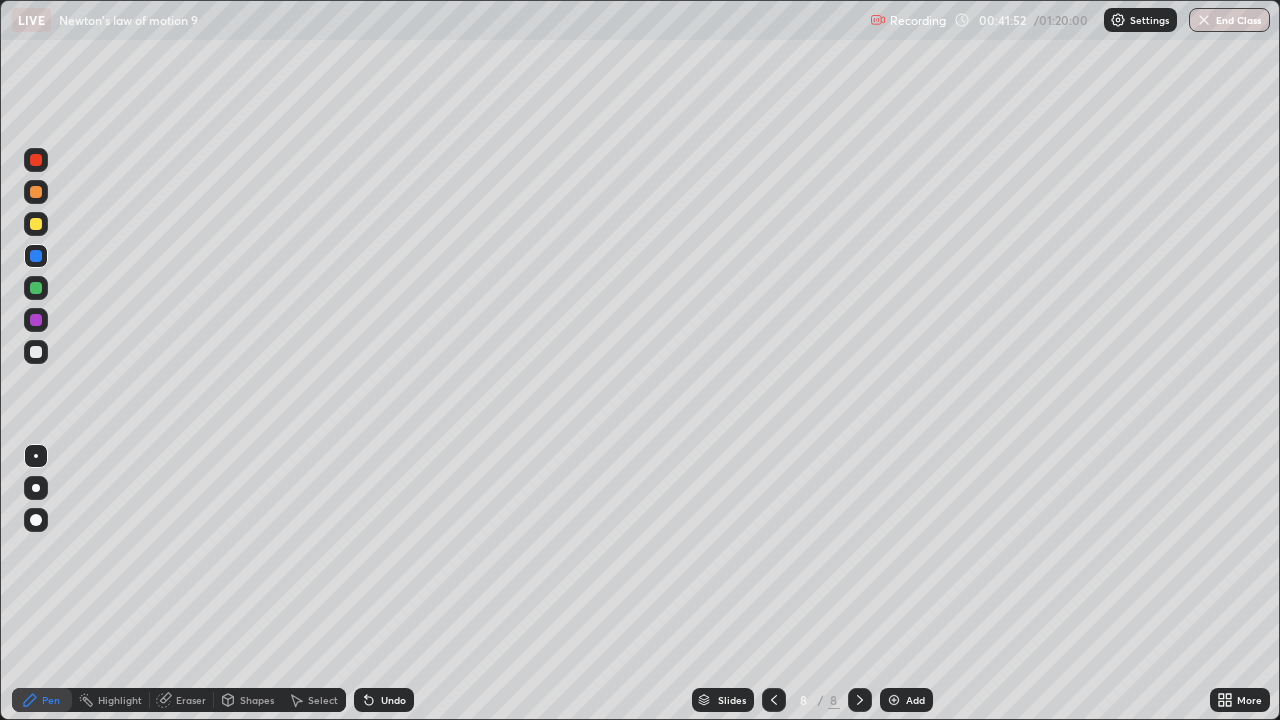 click at bounding box center (36, 192) 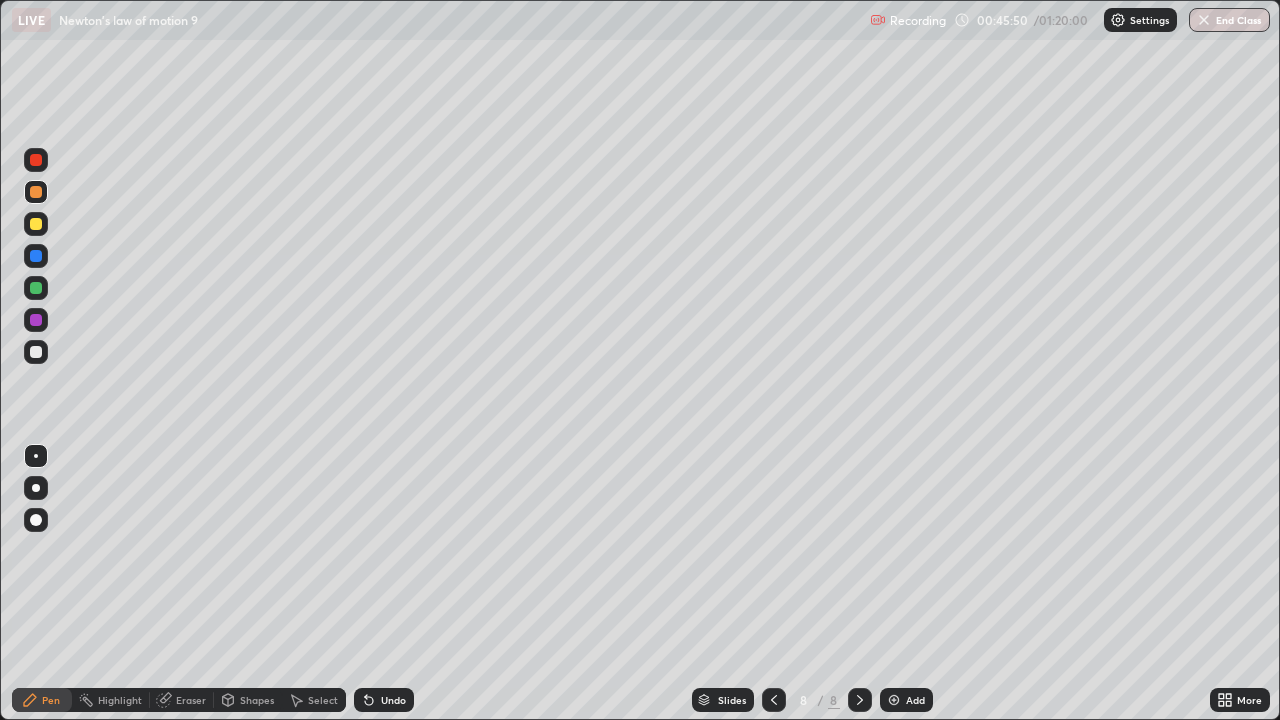 click at bounding box center [36, 320] 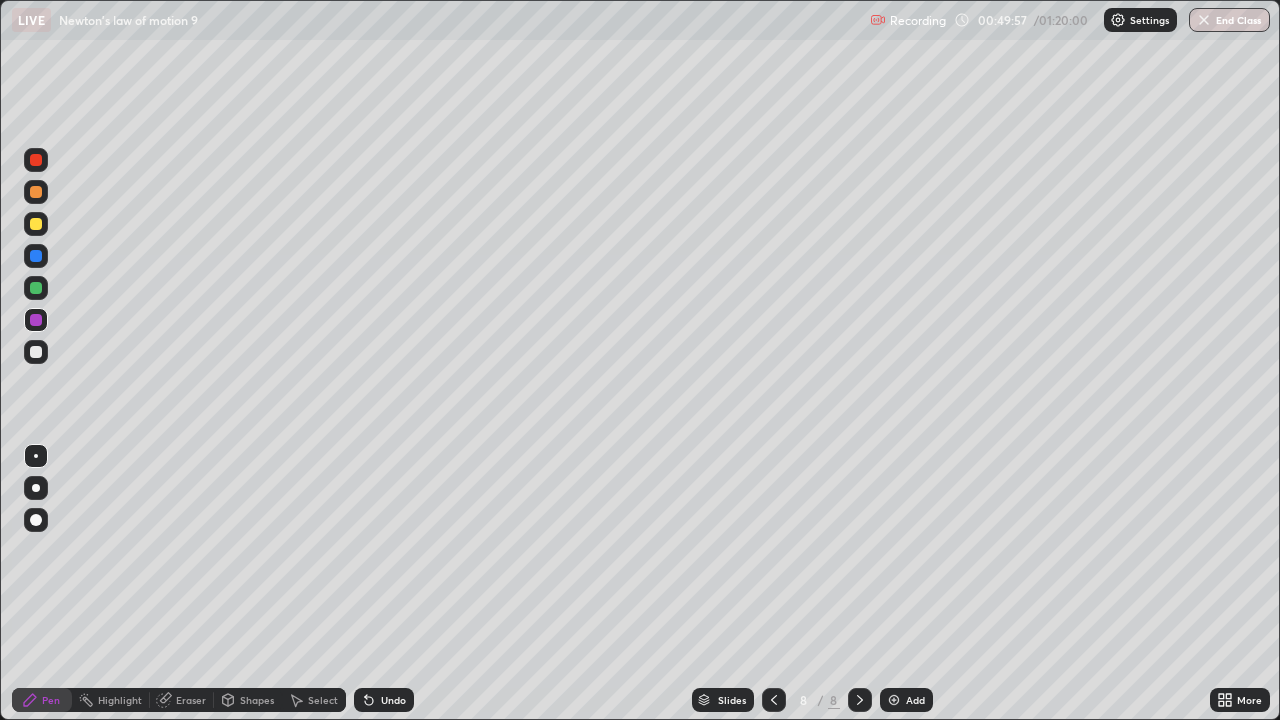 click on "Add" at bounding box center (915, 700) 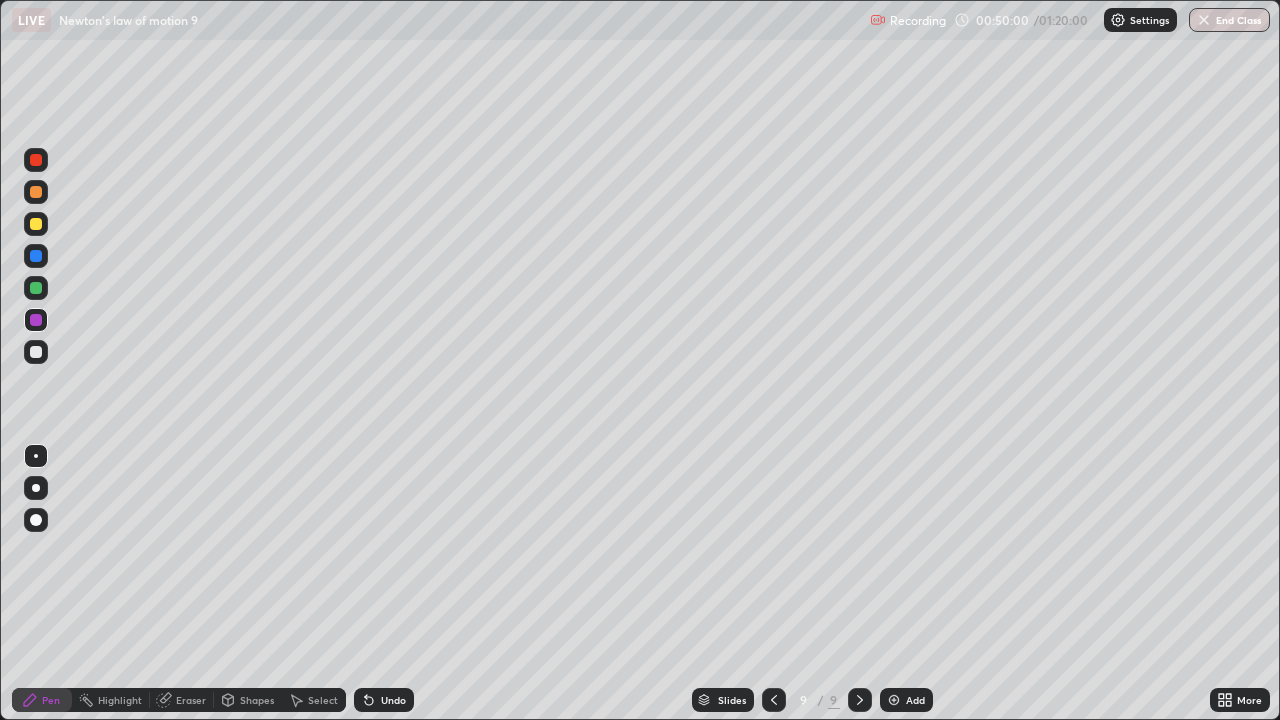 click at bounding box center [36, 192] 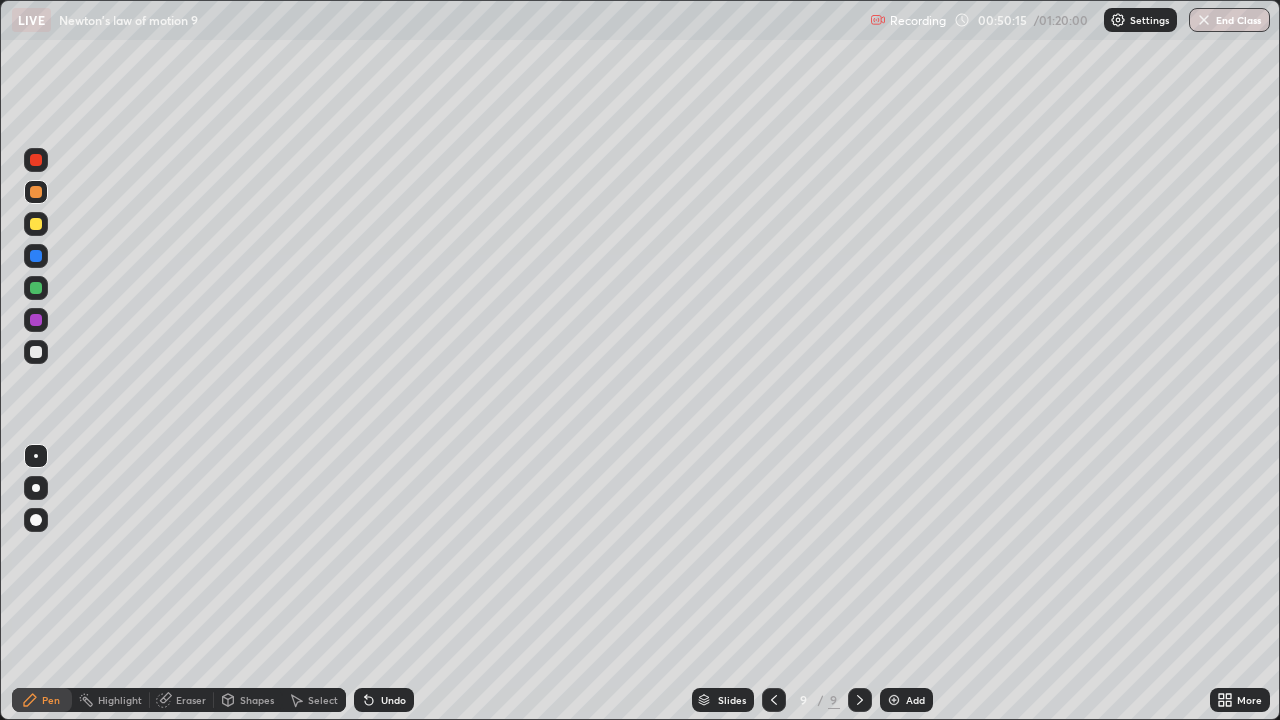 click at bounding box center [36, 256] 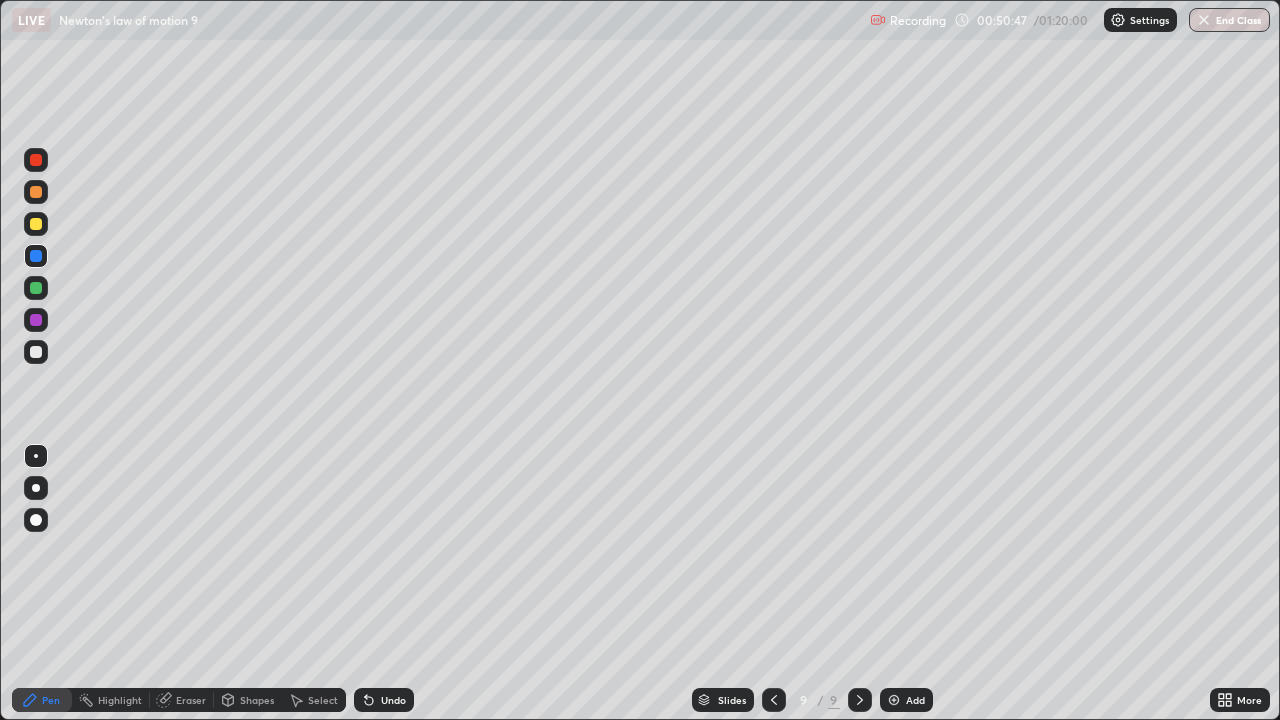 click at bounding box center (36, 192) 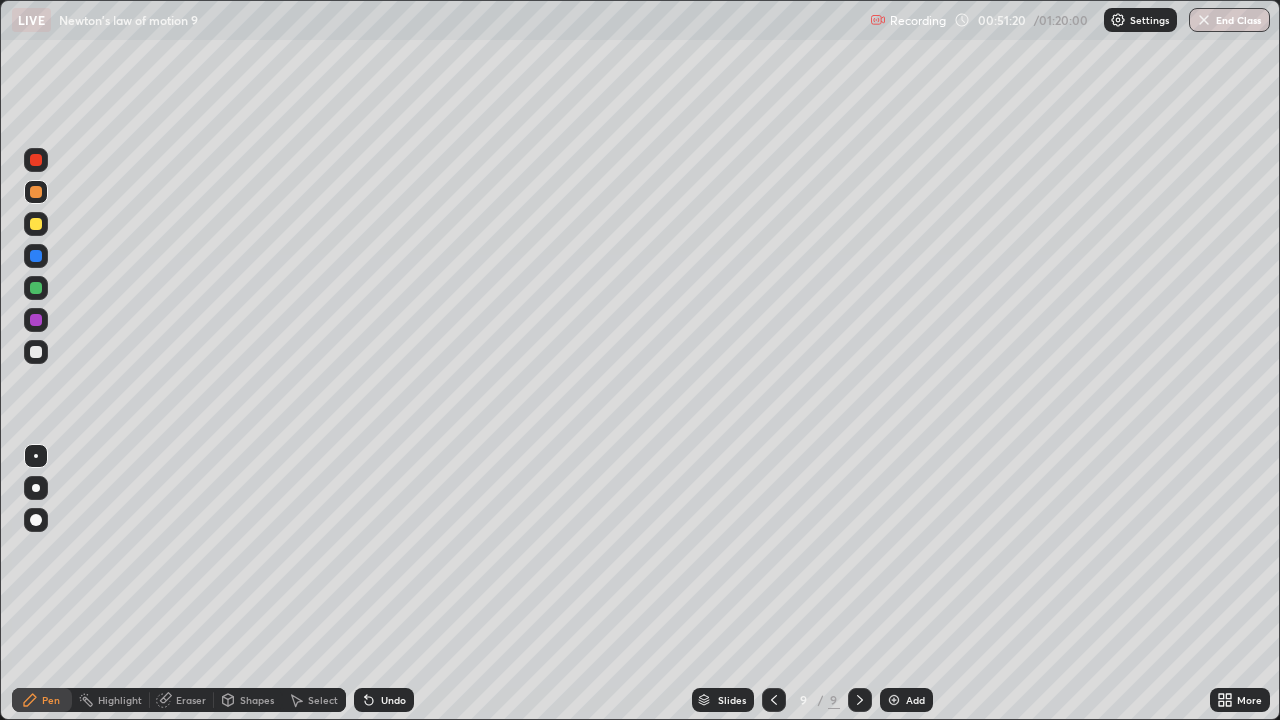 click on "Eraser" at bounding box center [191, 700] 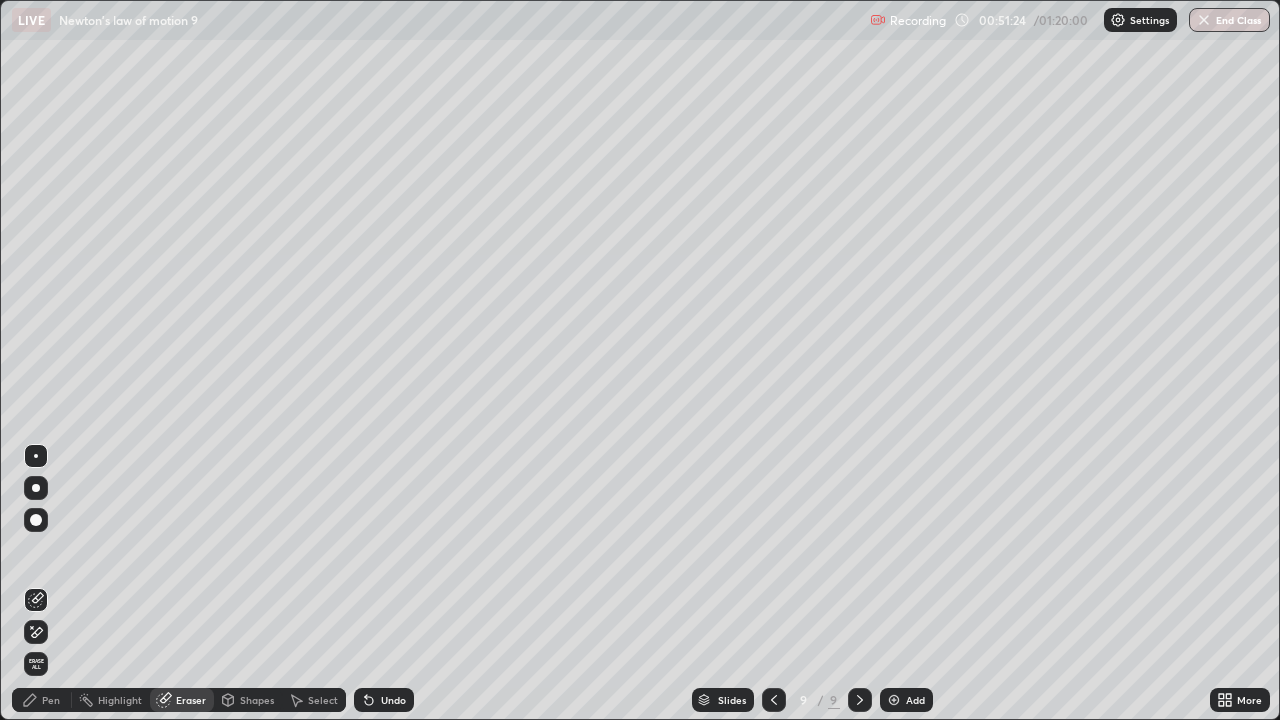 click on "Pen" at bounding box center [51, 700] 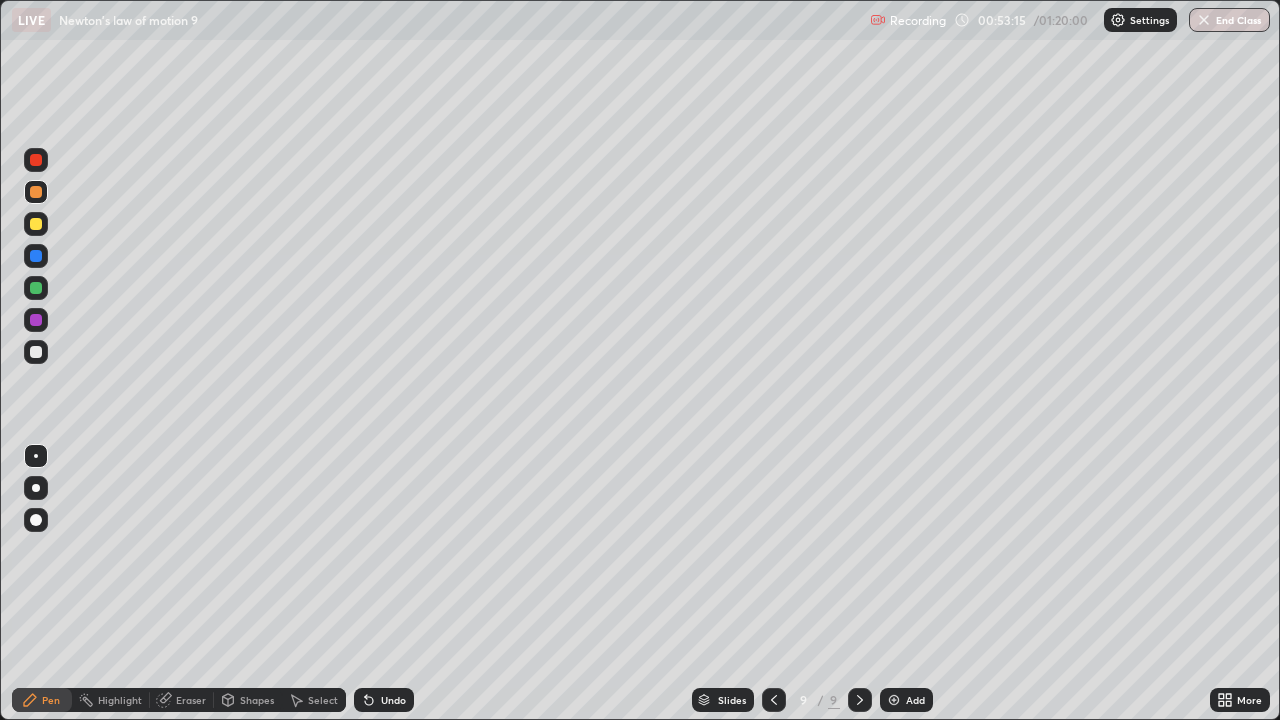 click at bounding box center (36, 288) 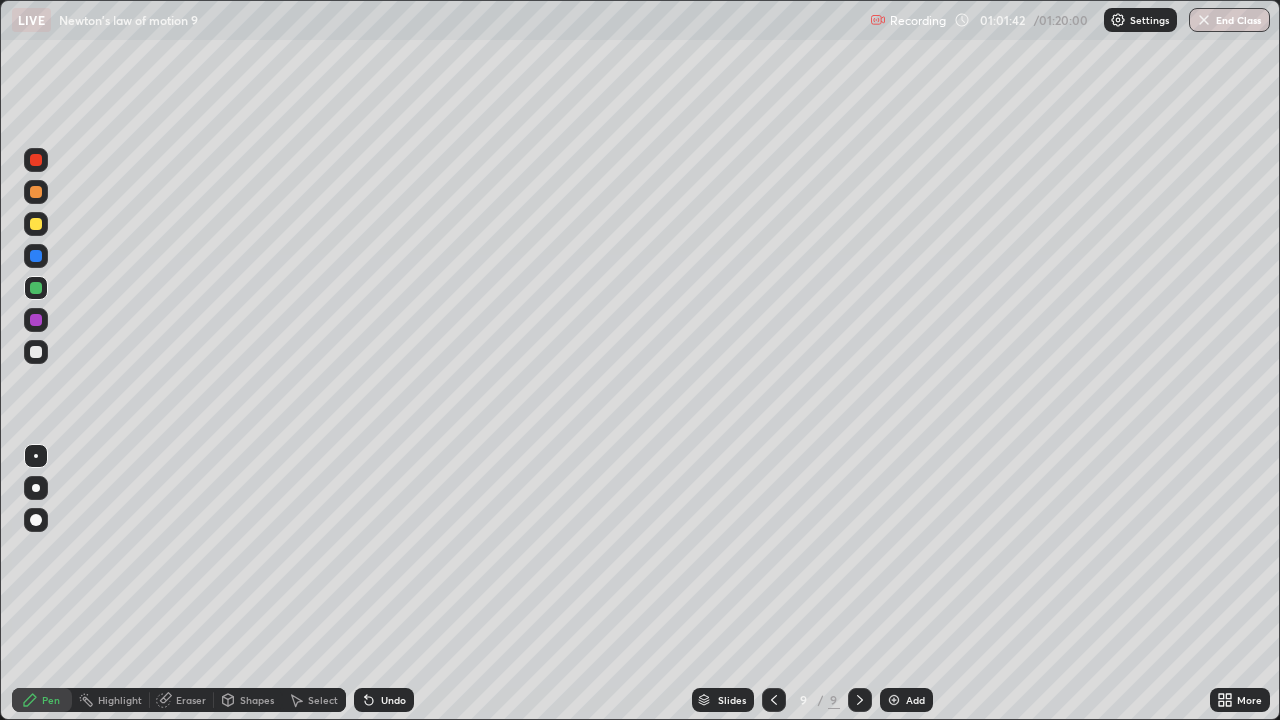 click at bounding box center [36, 320] 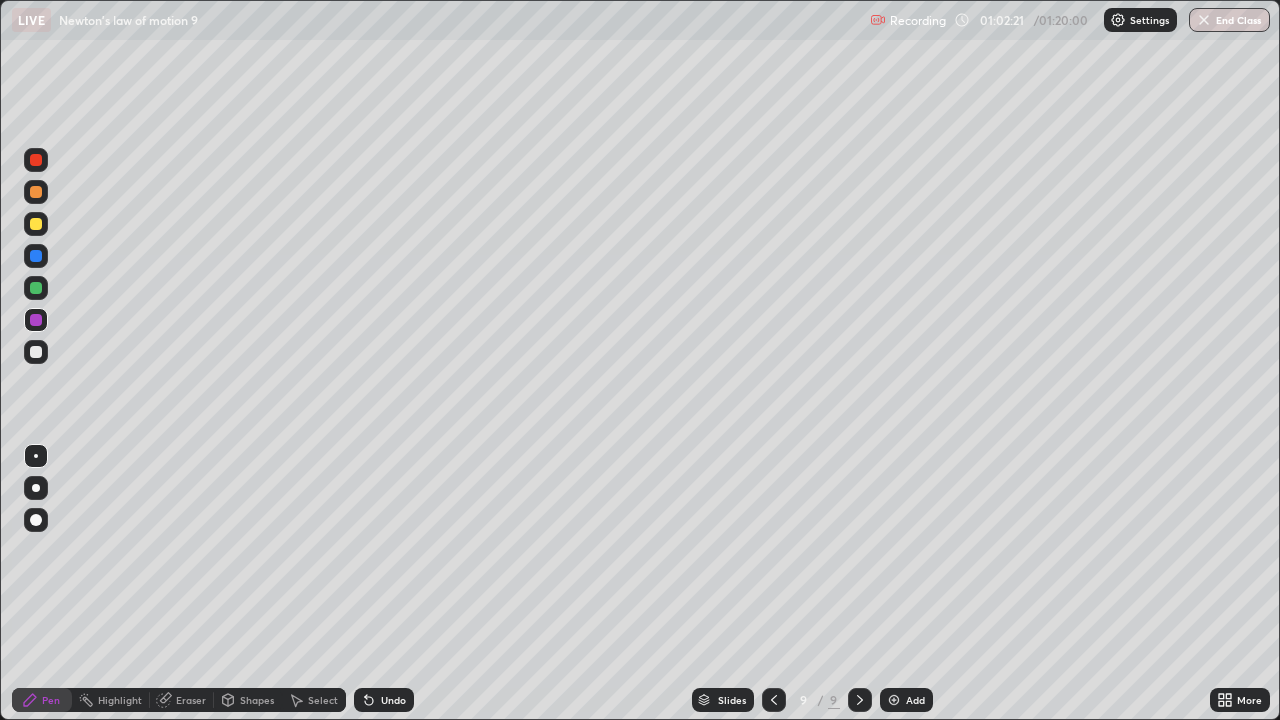 click at bounding box center [36, 192] 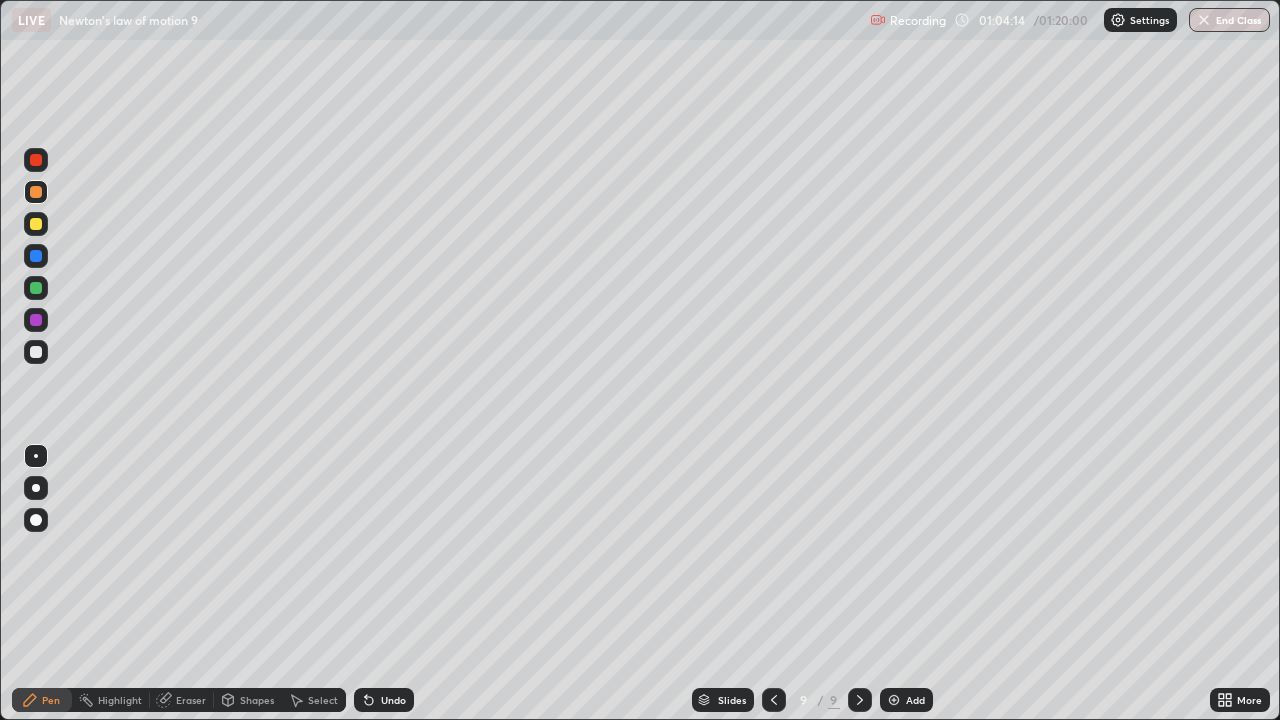 click at bounding box center [36, 256] 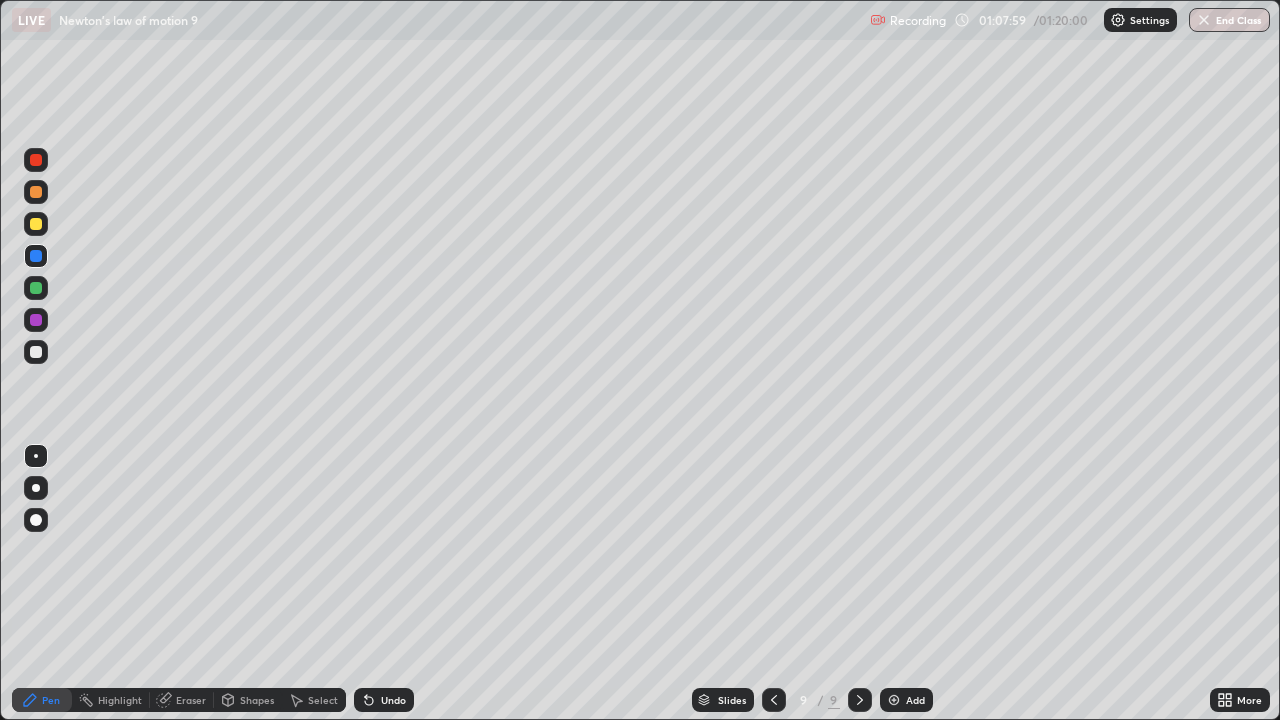 click on "End Class" at bounding box center [1229, 20] 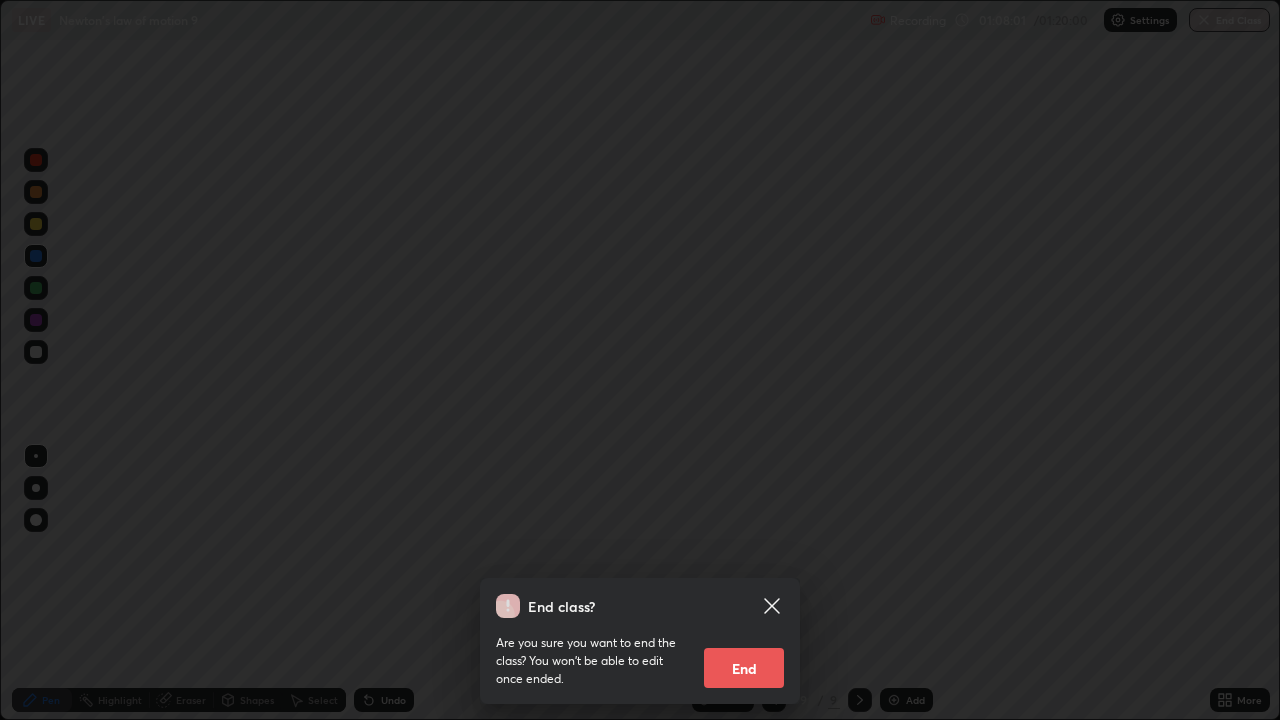 click on "End" at bounding box center [744, 668] 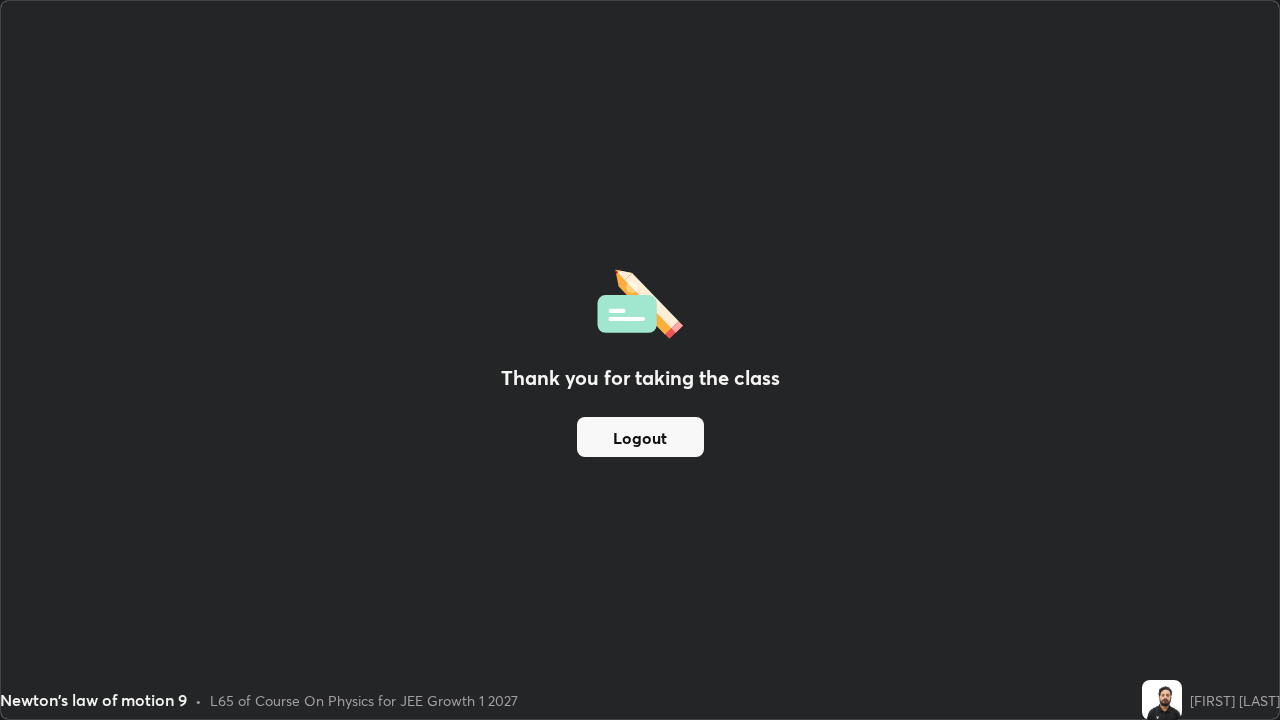 click on "Logout" at bounding box center (640, 437) 